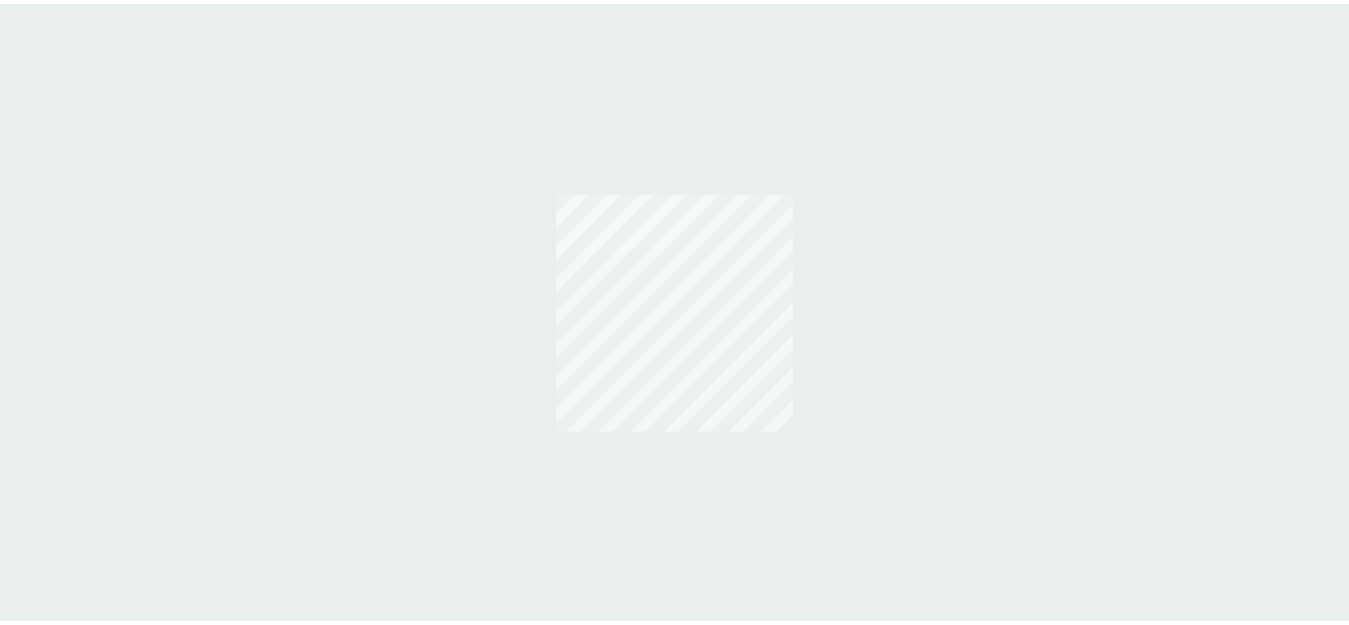 scroll, scrollTop: 0, scrollLeft: 0, axis: both 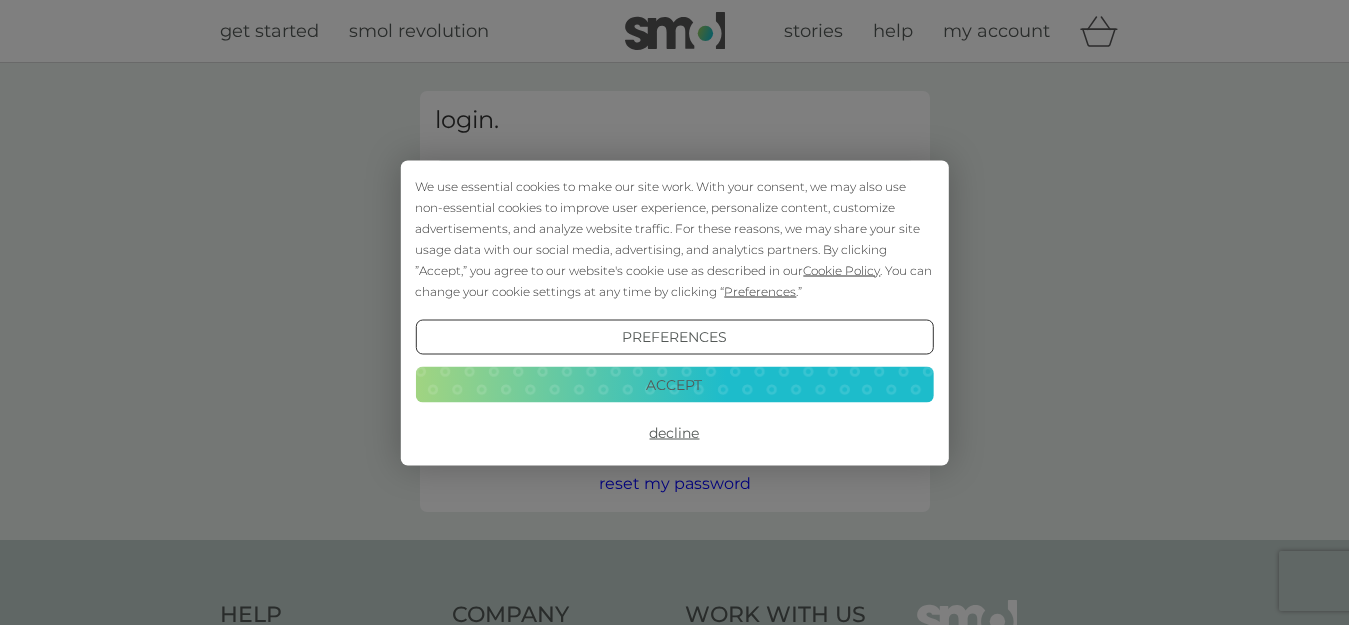 type on "canndu@live.com" 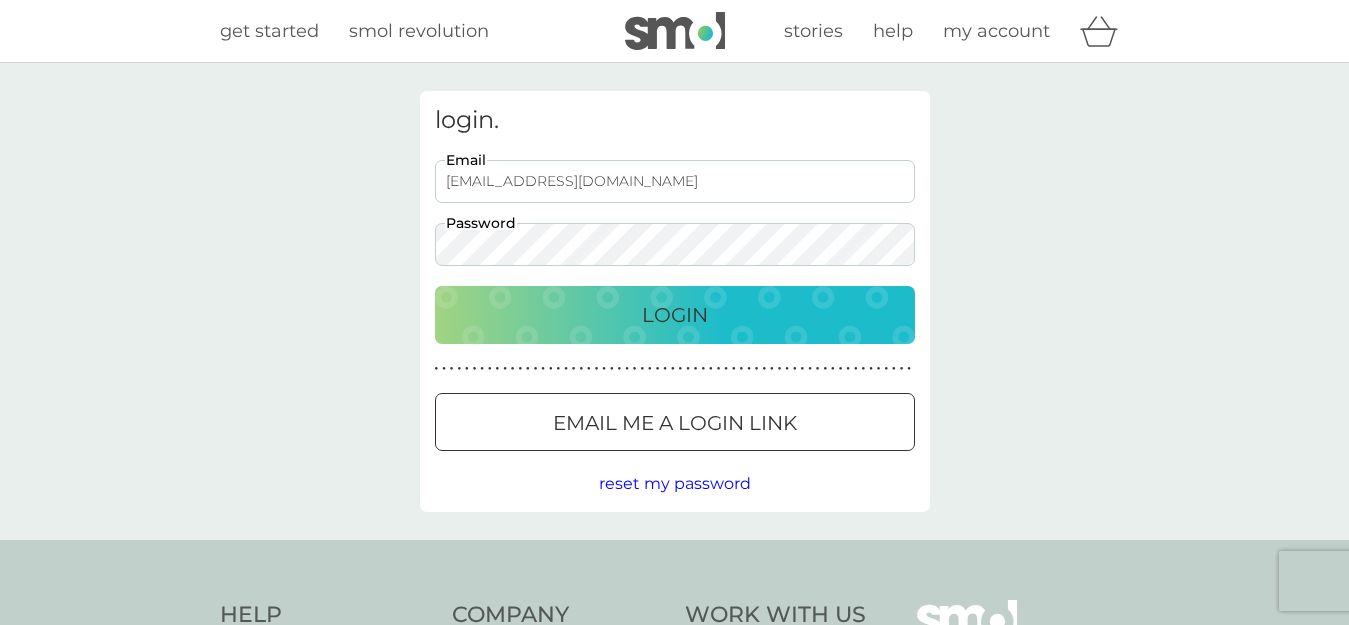 click on "Login" at bounding box center (675, 315) 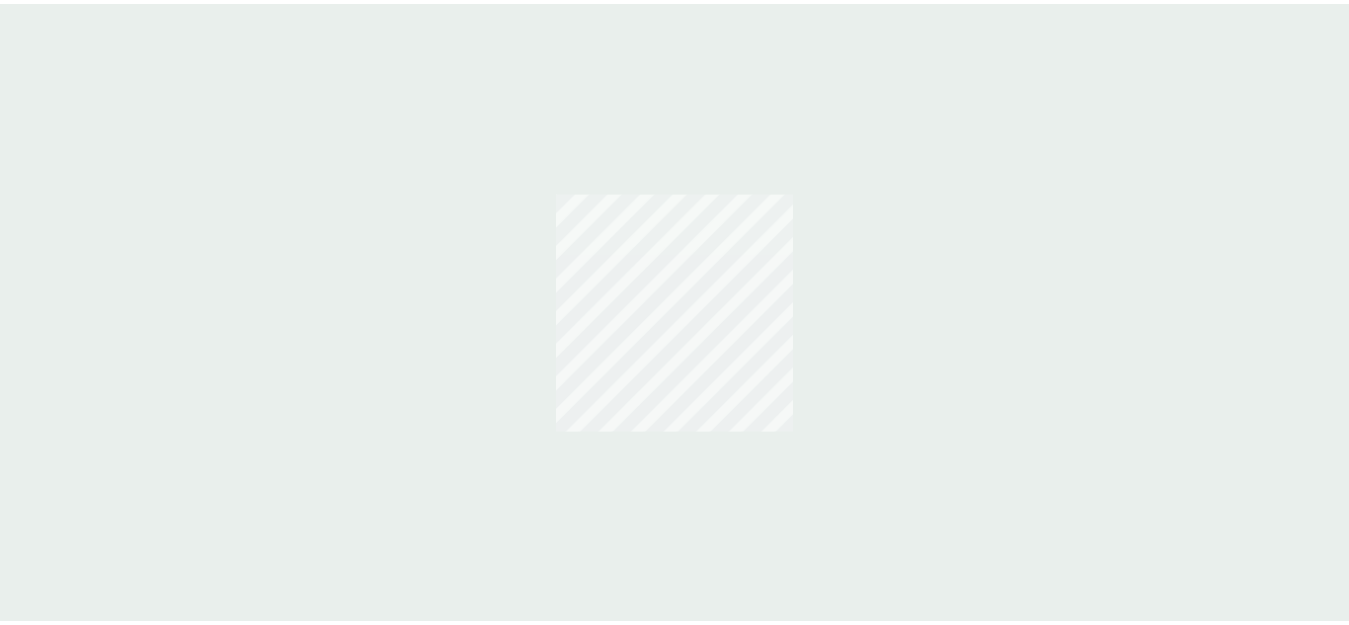 scroll, scrollTop: 0, scrollLeft: 0, axis: both 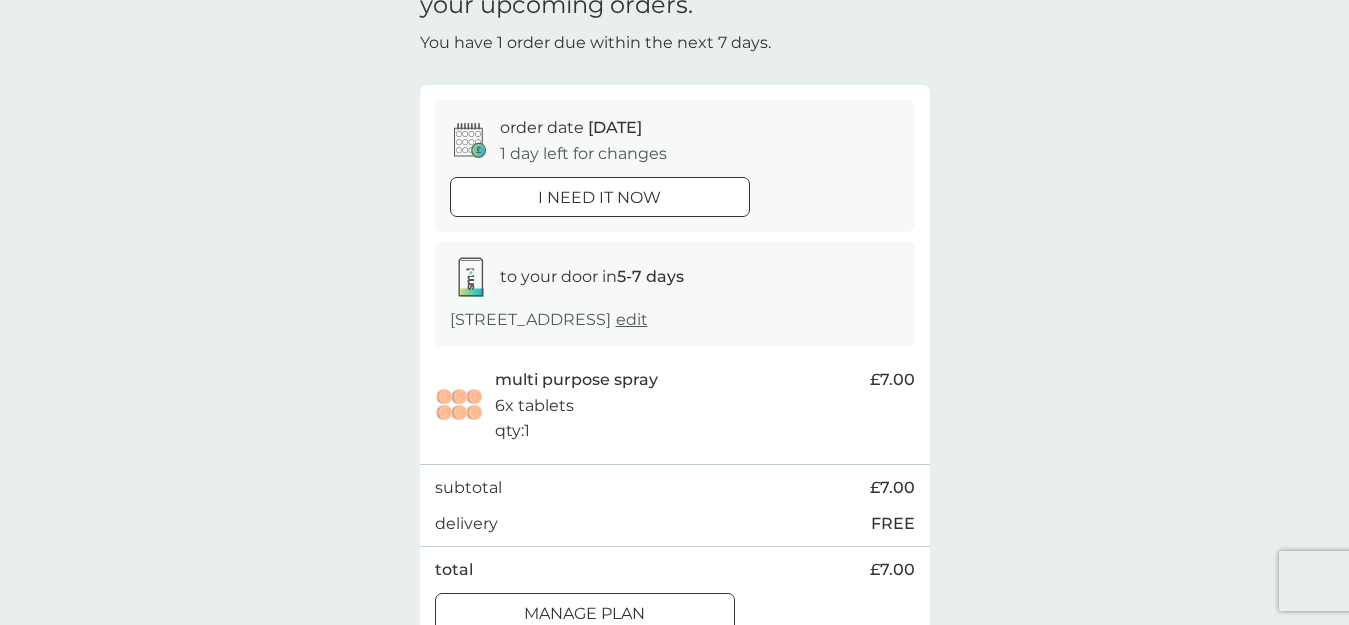 click on "Manage plan" at bounding box center (584, 614) 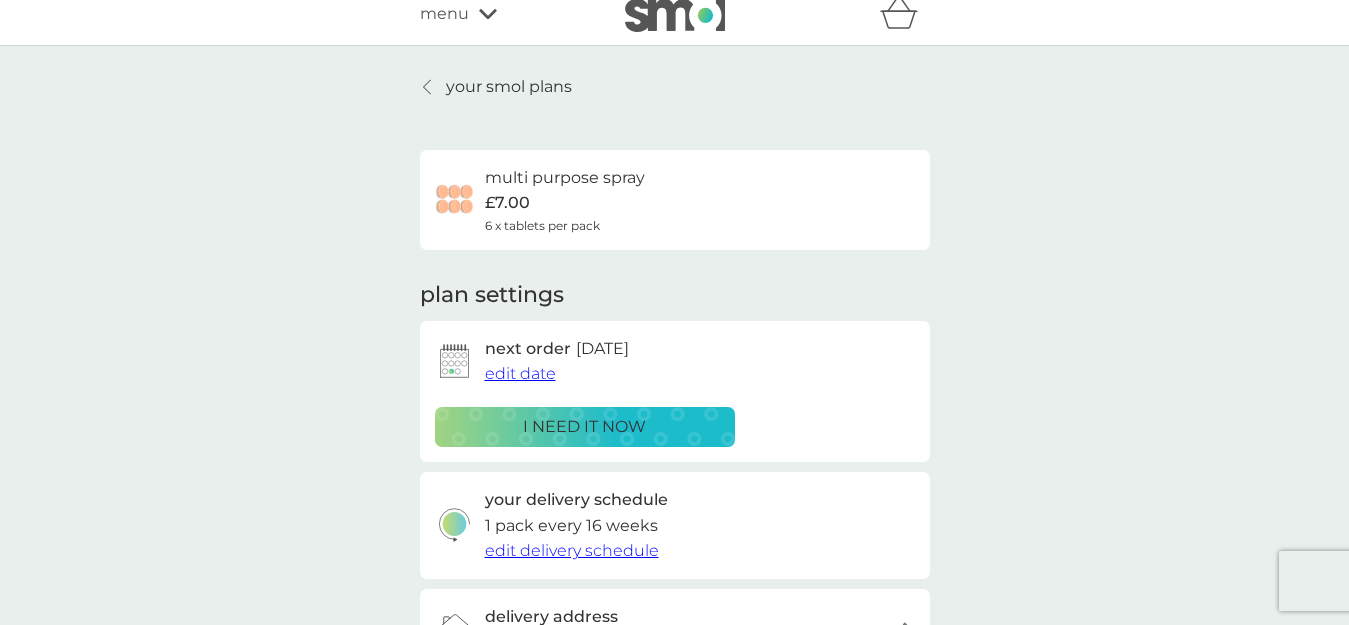 scroll, scrollTop: 0, scrollLeft: 0, axis: both 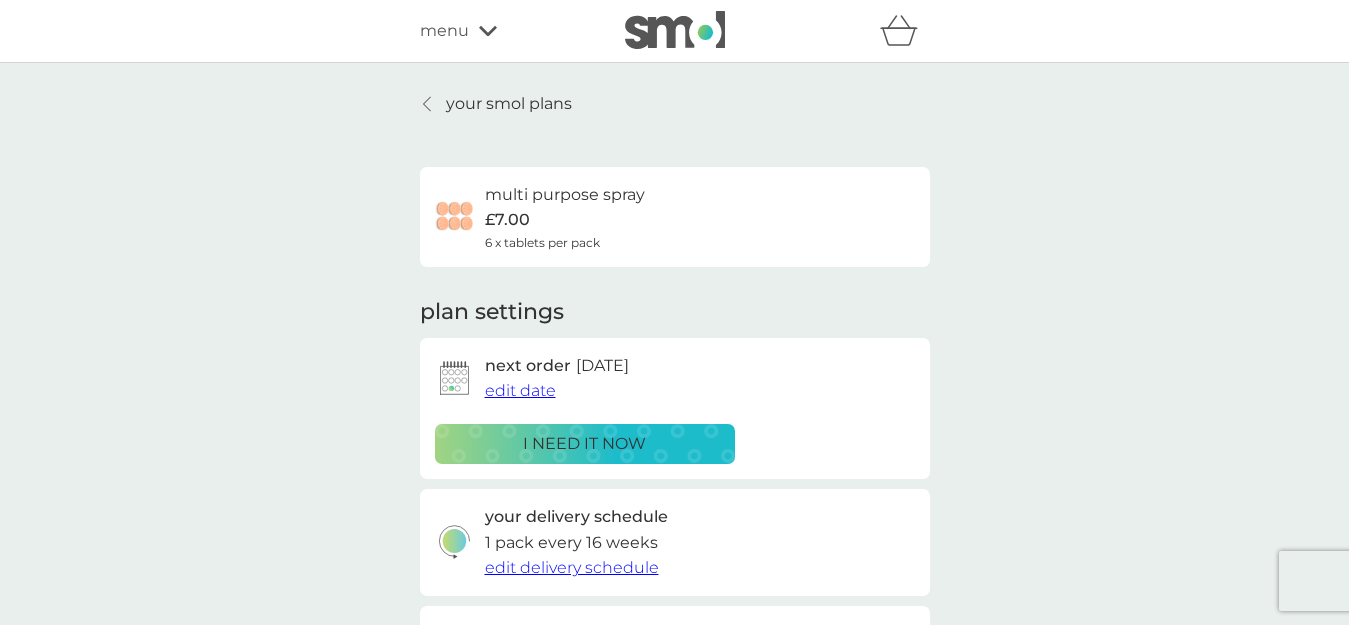 click on "edit date" at bounding box center (520, 390) 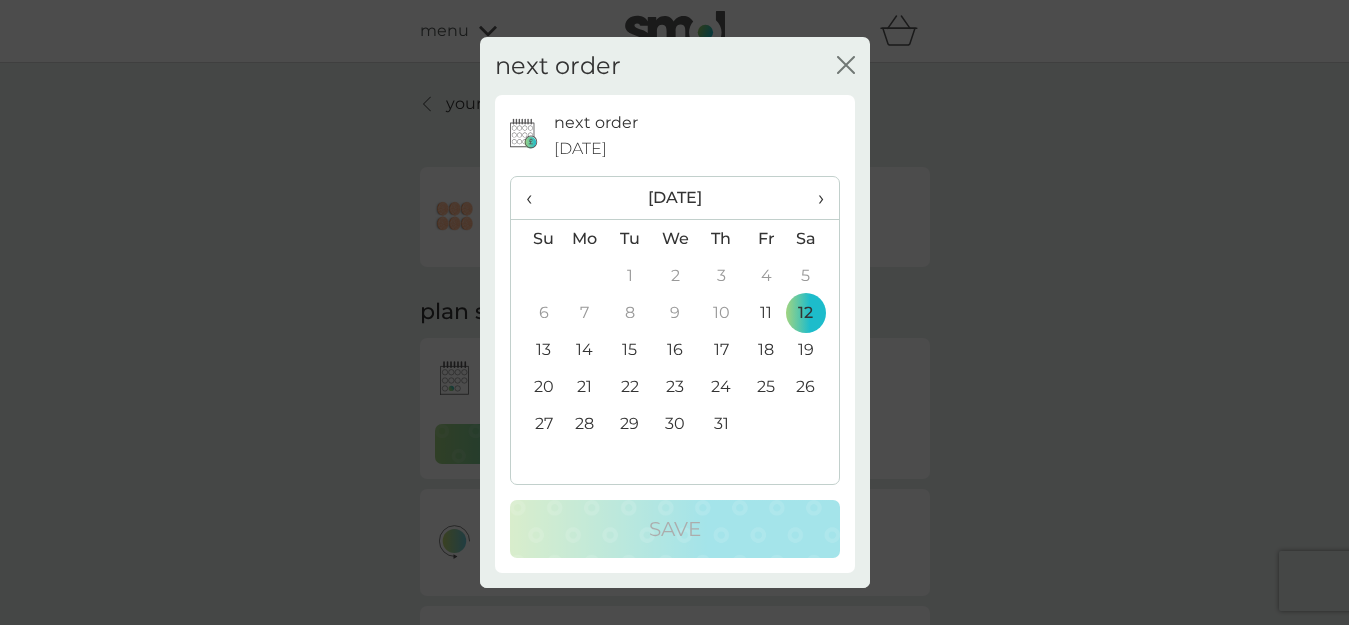 click on "›" at bounding box center (813, 198) 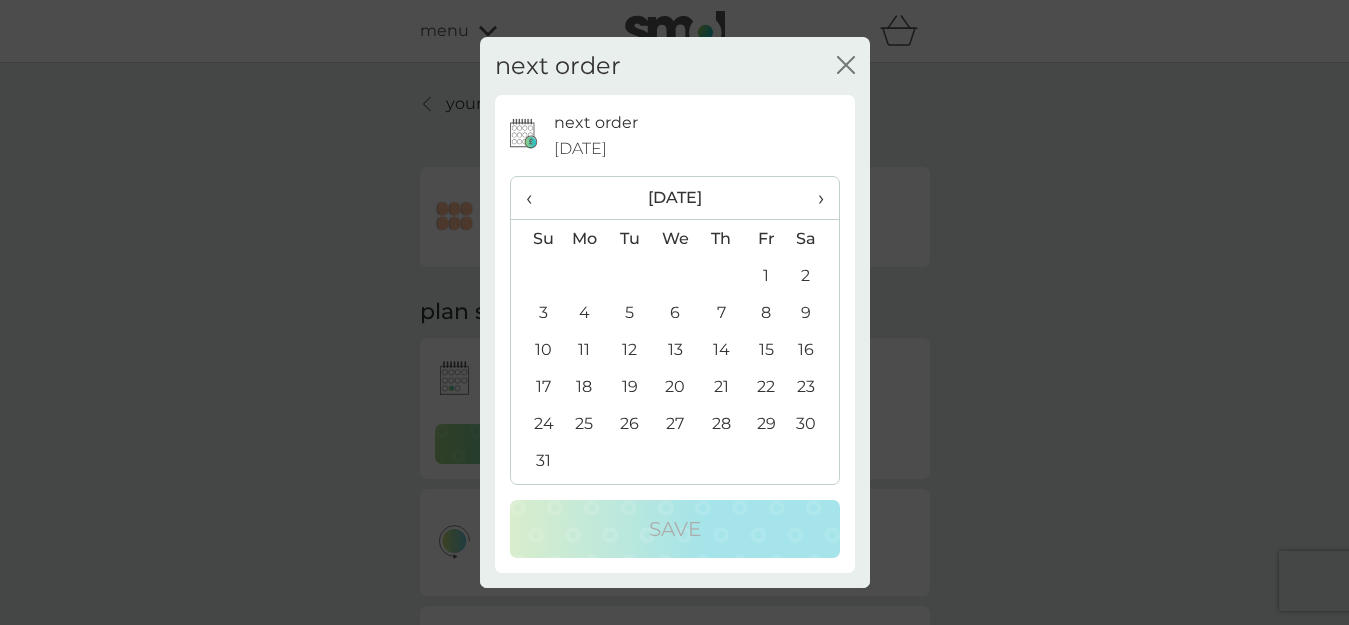 click on "9" at bounding box center (813, 312) 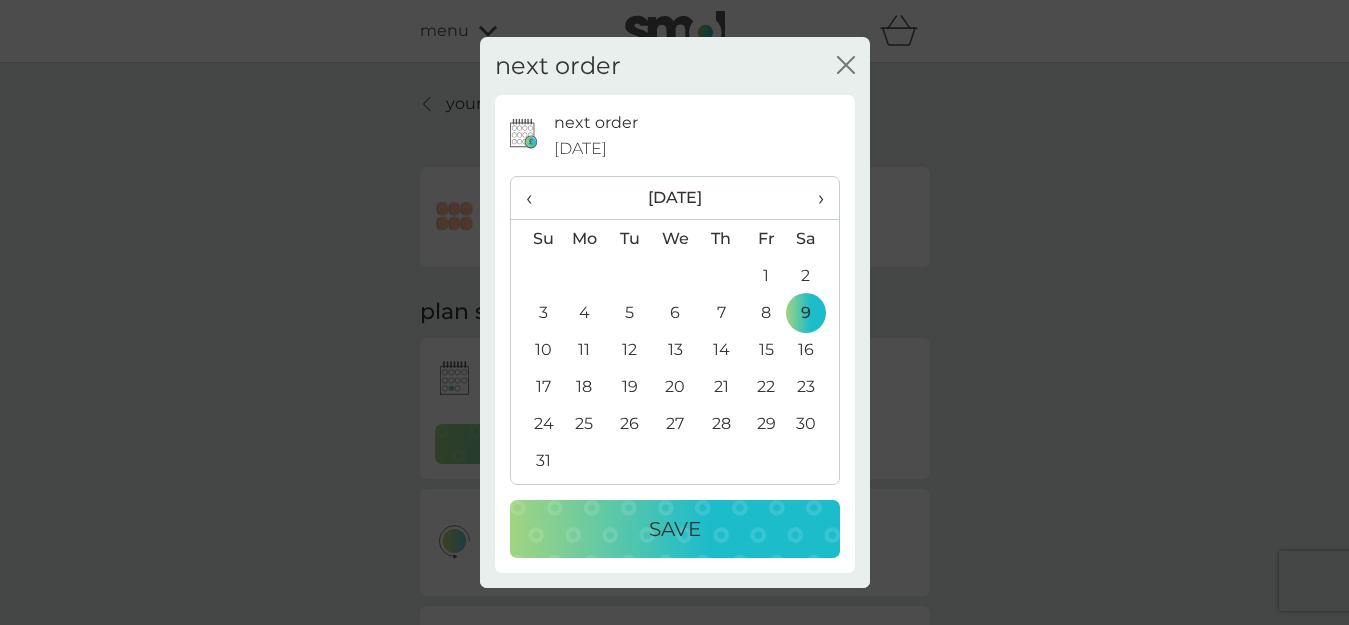 click on "Save" at bounding box center [675, 529] 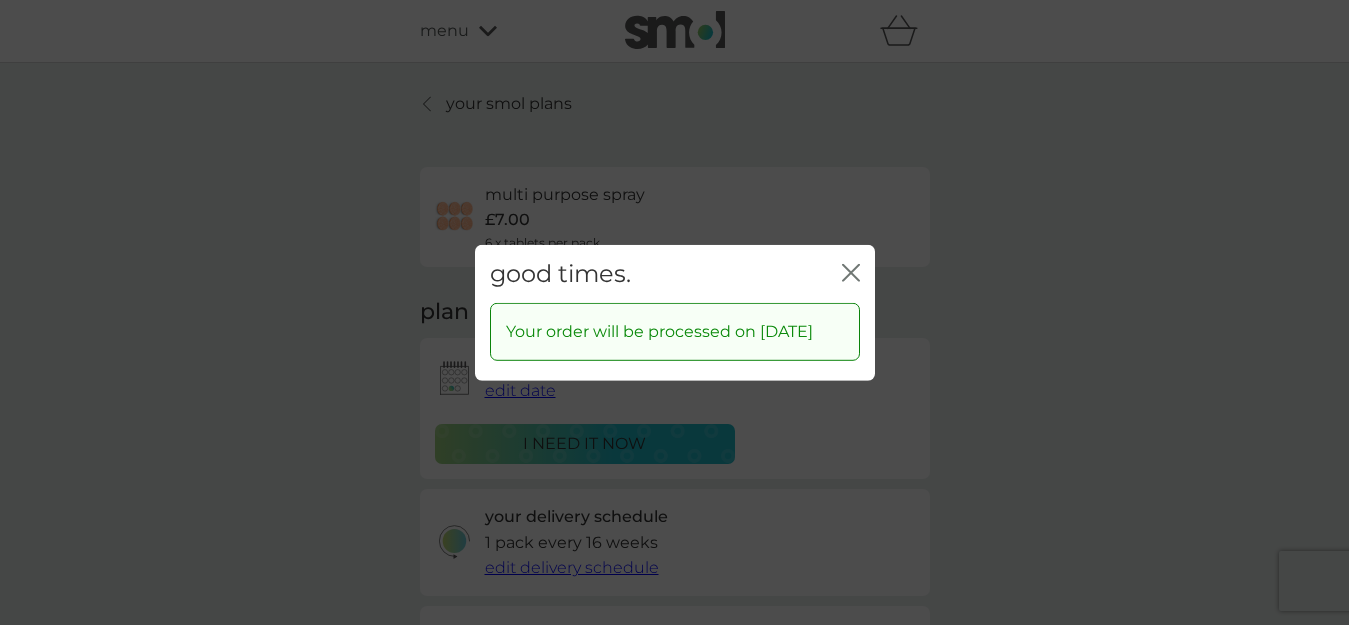 click 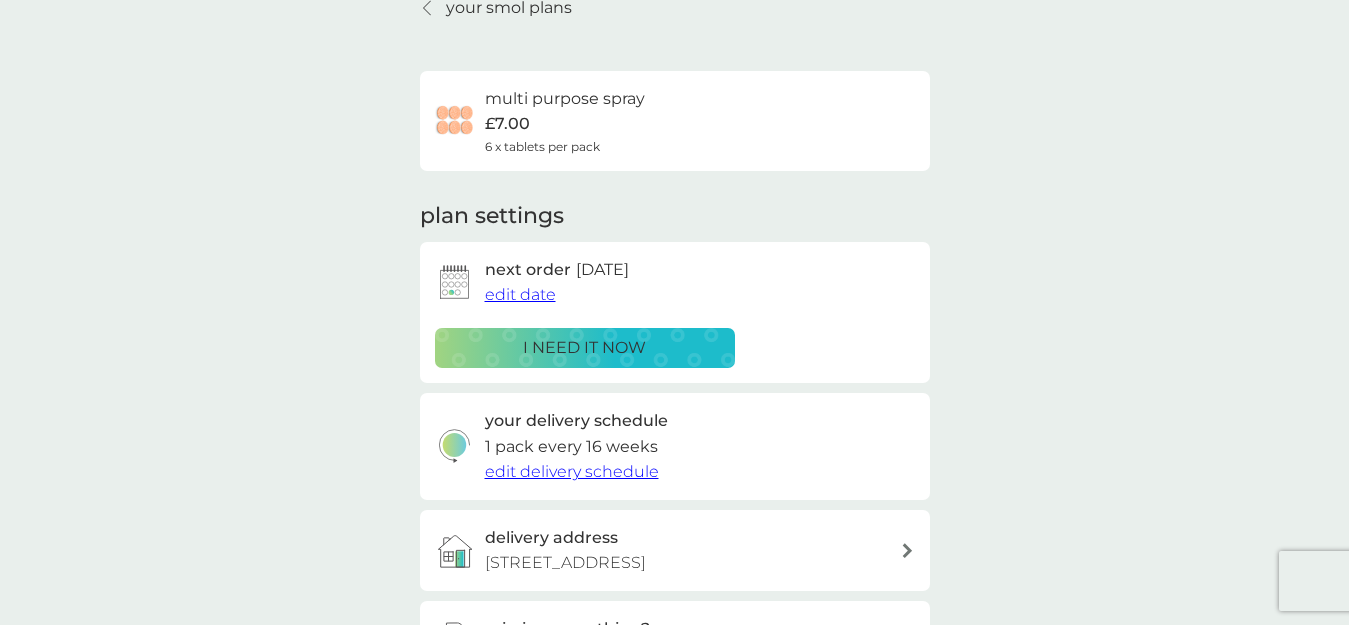 scroll, scrollTop: 0, scrollLeft: 0, axis: both 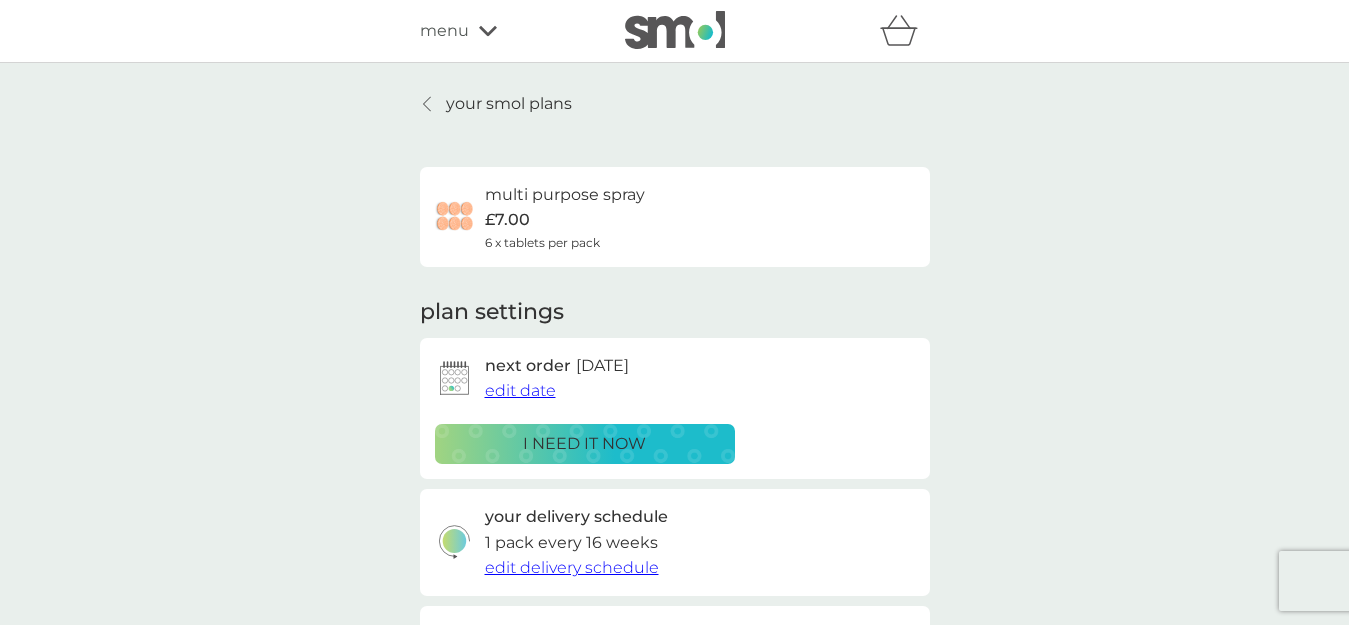 click on "£7.00" at bounding box center [507, 220] 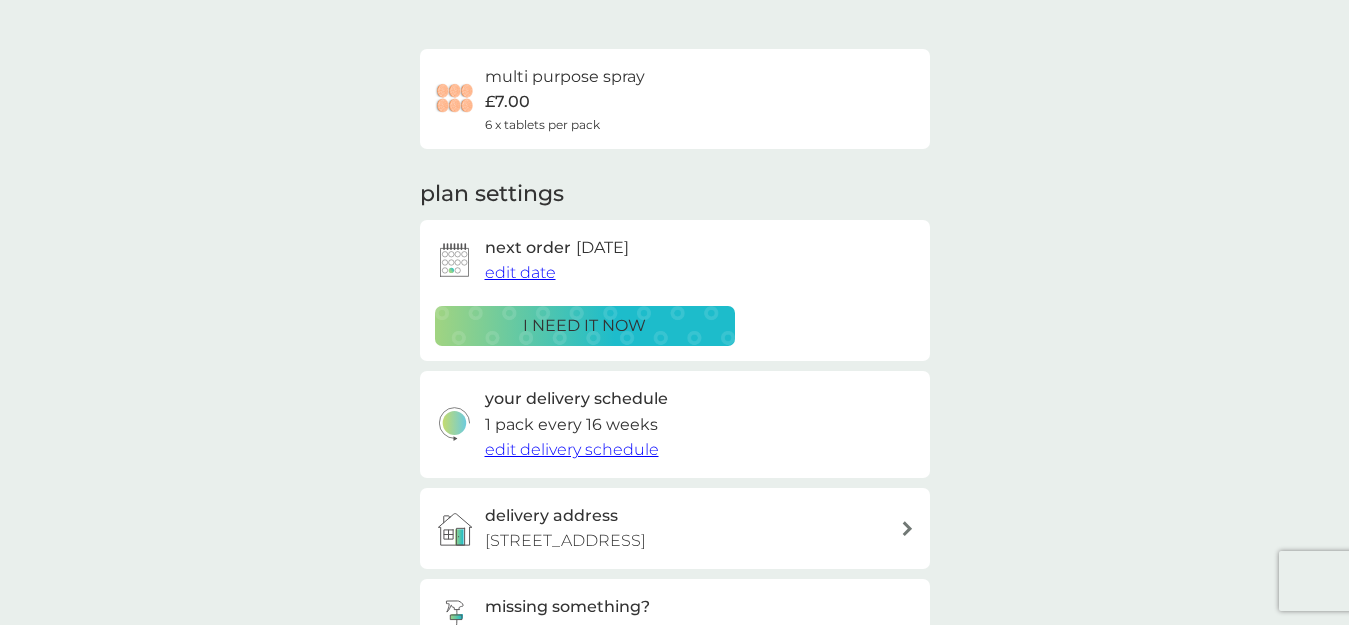 scroll, scrollTop: 0, scrollLeft: 0, axis: both 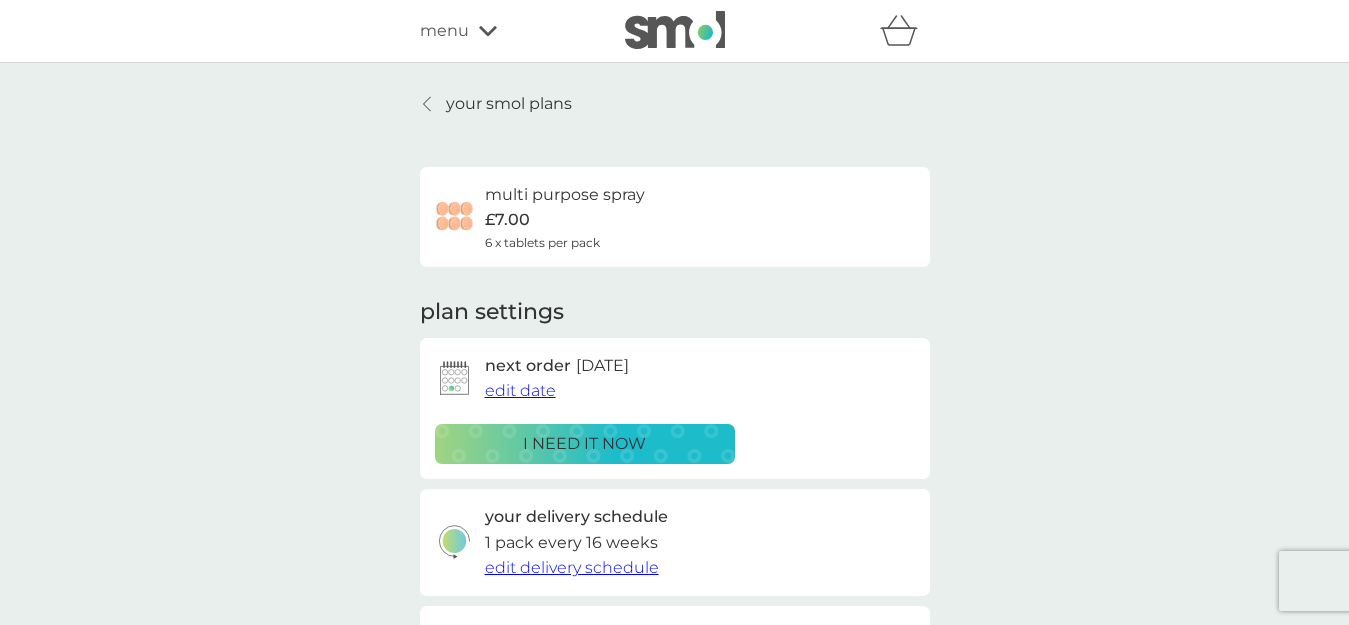 click on "menu" at bounding box center [444, 31] 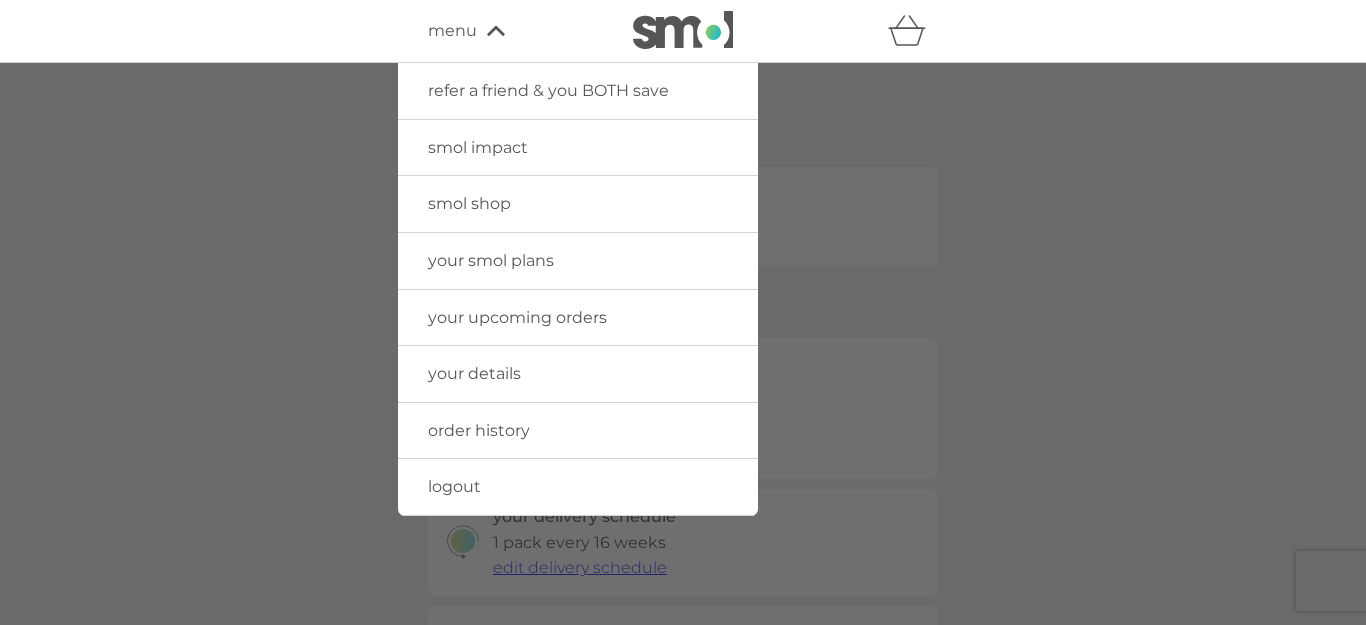 drag, startPoint x: 510, startPoint y: 262, endPoint x: 529, endPoint y: 263, distance: 19.026299 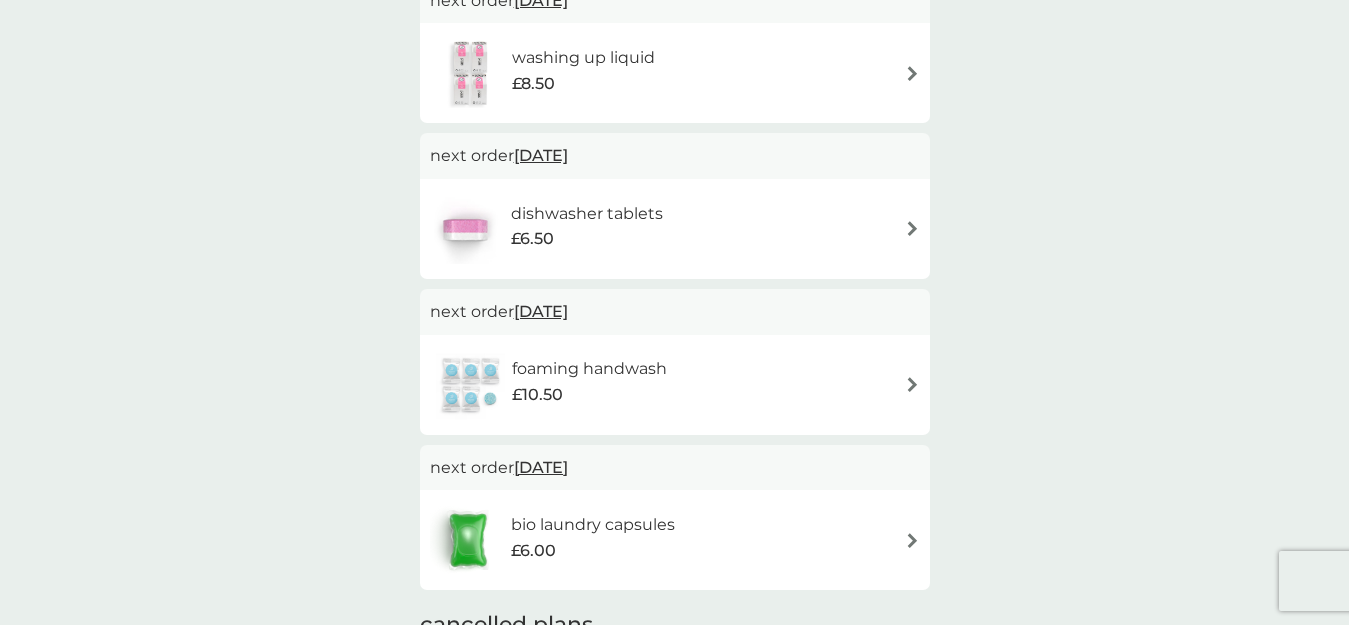 scroll, scrollTop: 600, scrollLeft: 0, axis: vertical 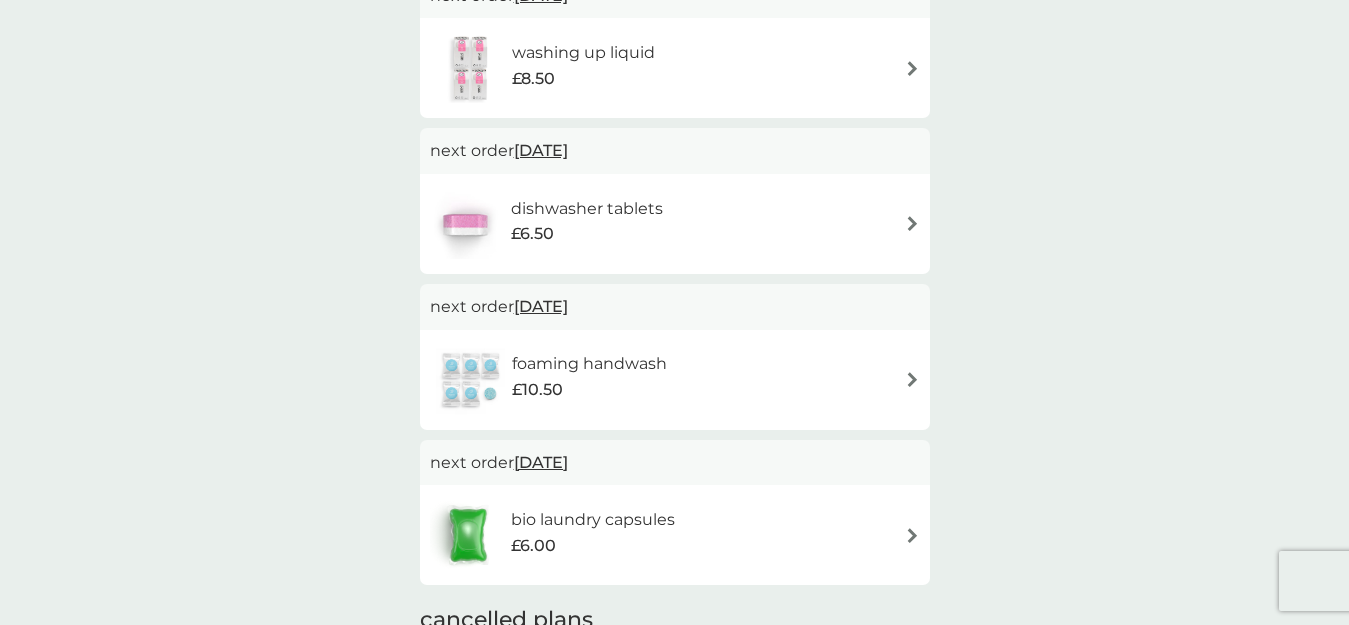 click on "foaming handwash £10.50" at bounding box center [675, 380] 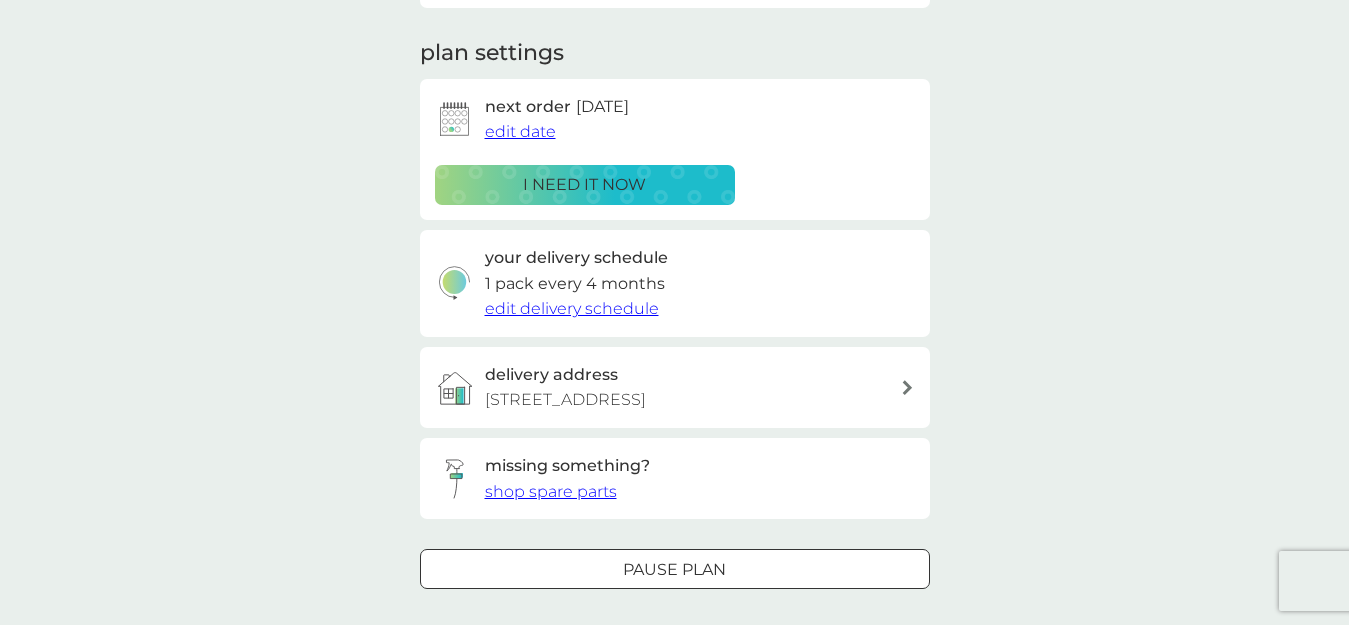 scroll, scrollTop: 300, scrollLeft: 0, axis: vertical 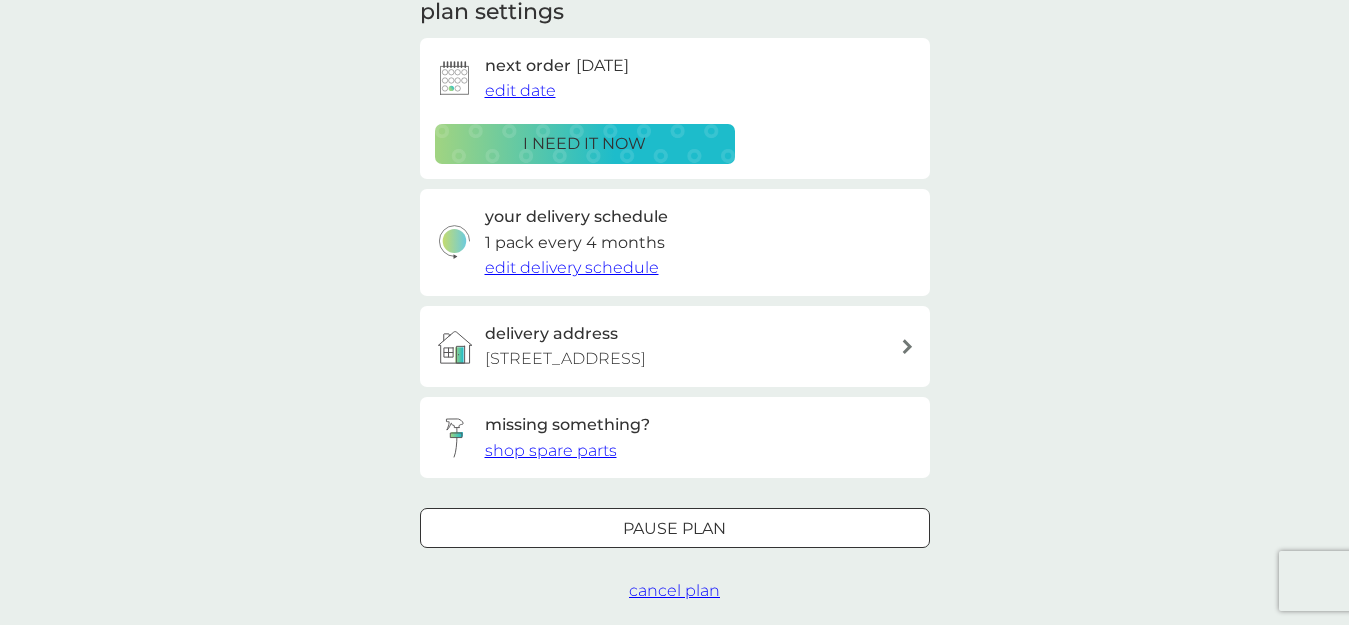click on "Pause plan" at bounding box center (674, 529) 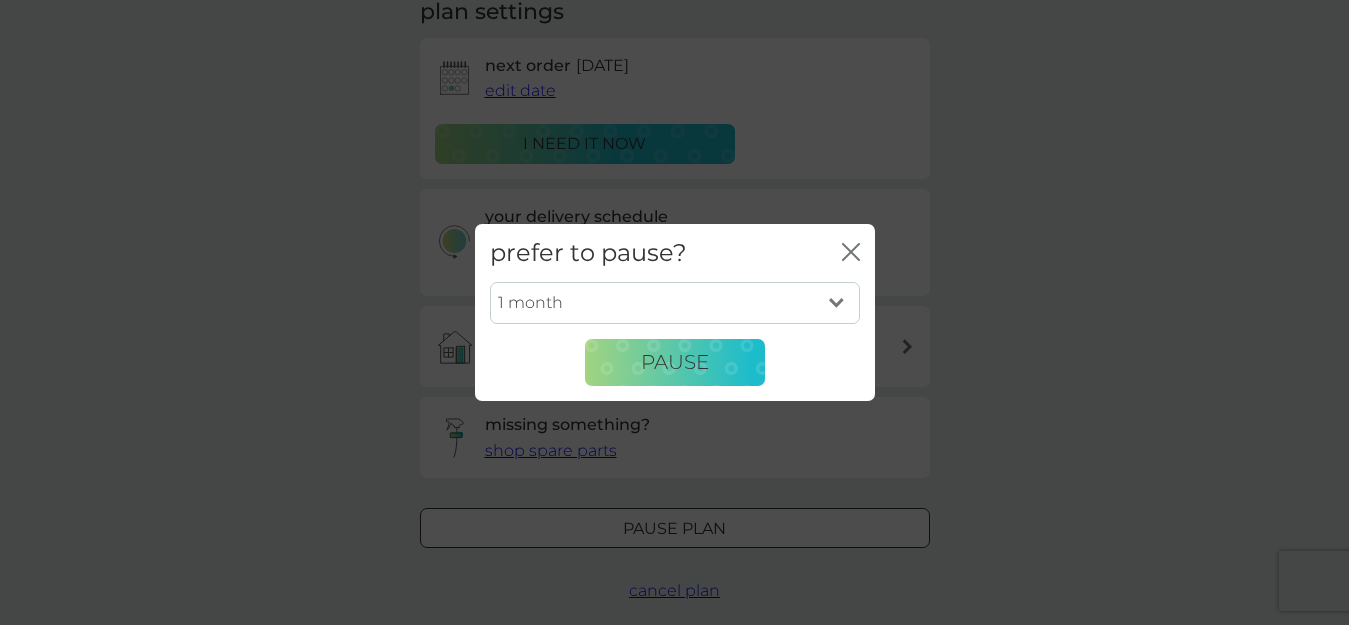 click on "close" 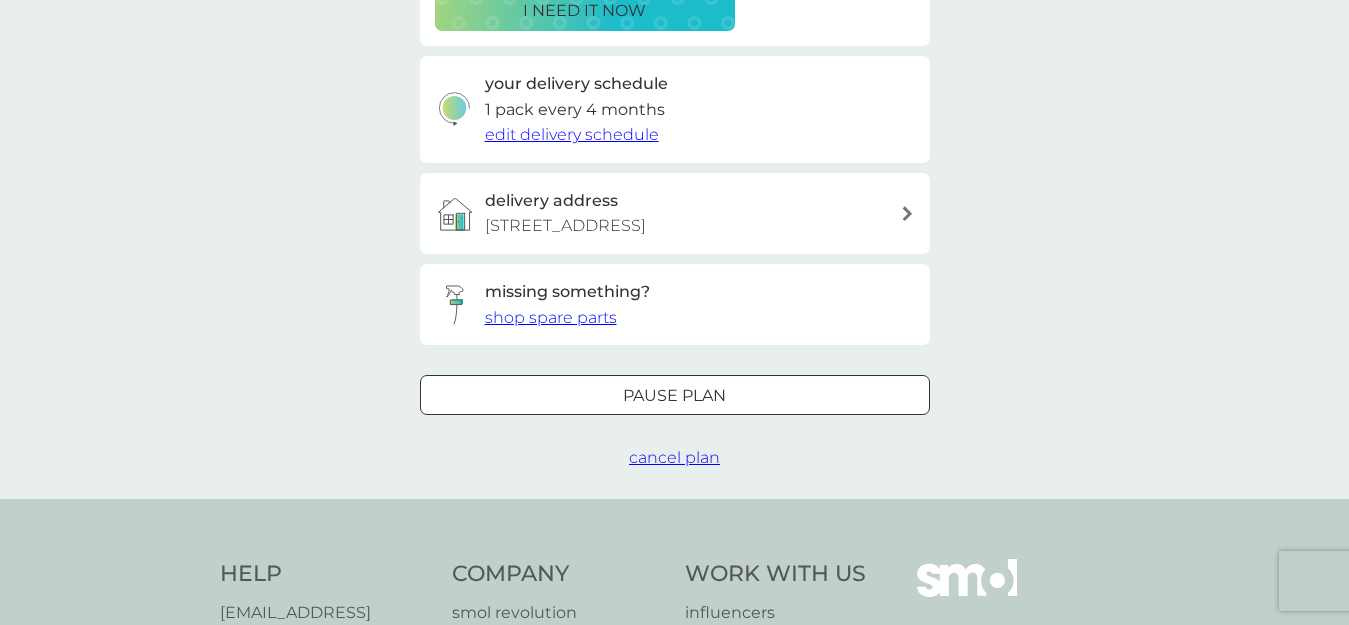 scroll, scrollTop: 600, scrollLeft: 0, axis: vertical 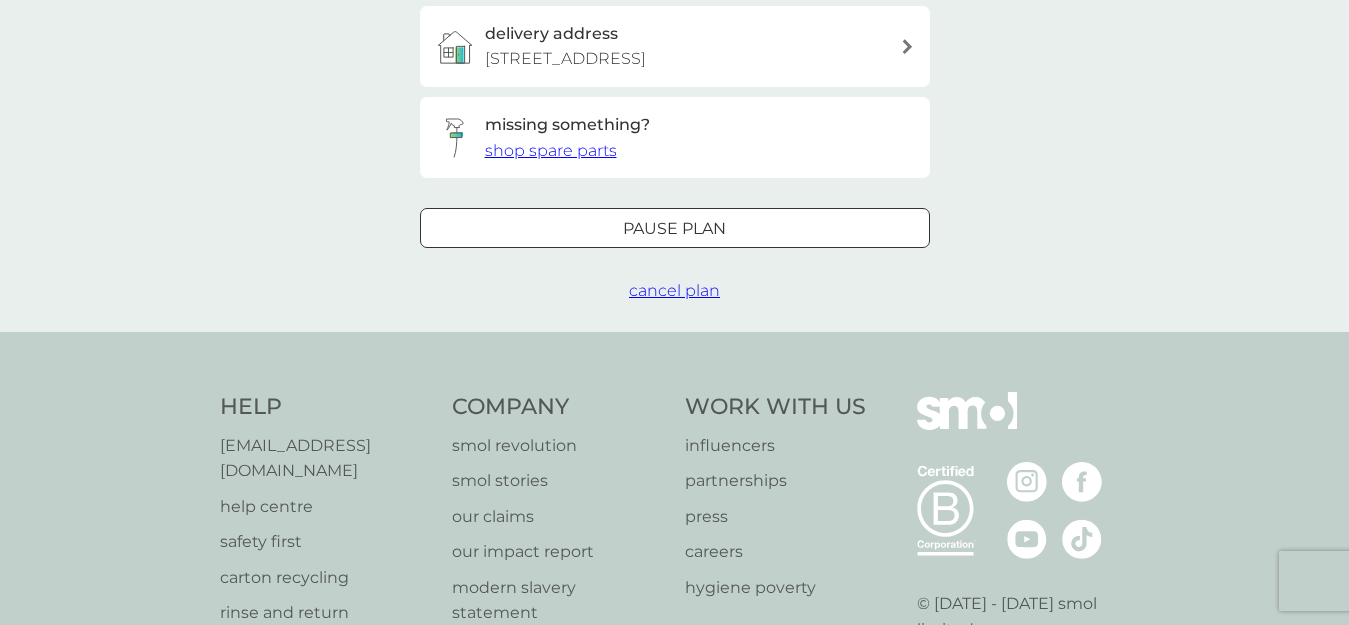 click on "cancel plan" at bounding box center [674, 290] 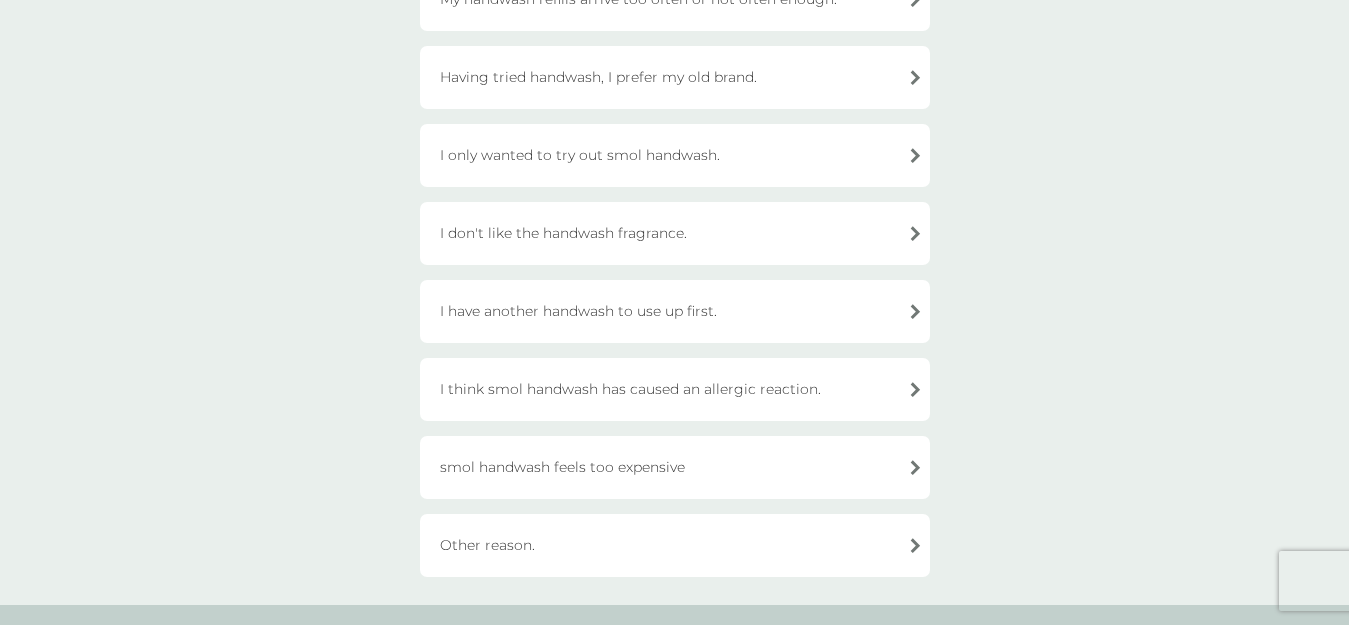 scroll, scrollTop: 300, scrollLeft: 0, axis: vertical 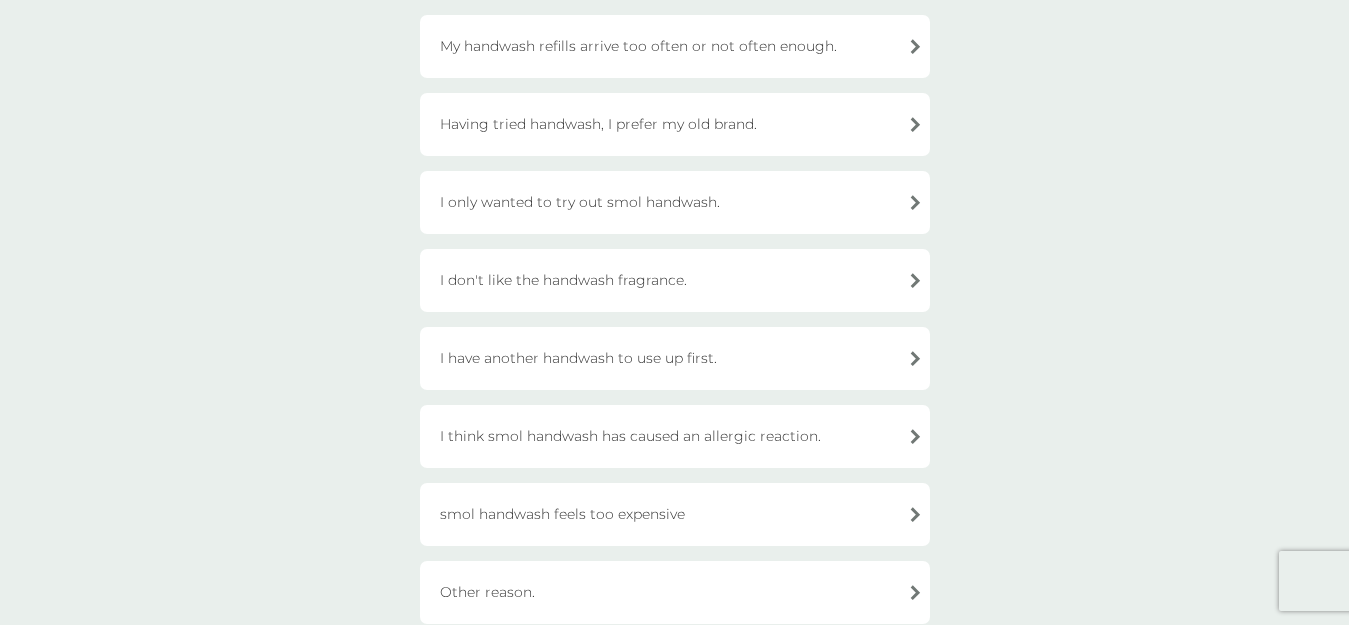 click on "I have another handwash to use up first." at bounding box center (675, 358) 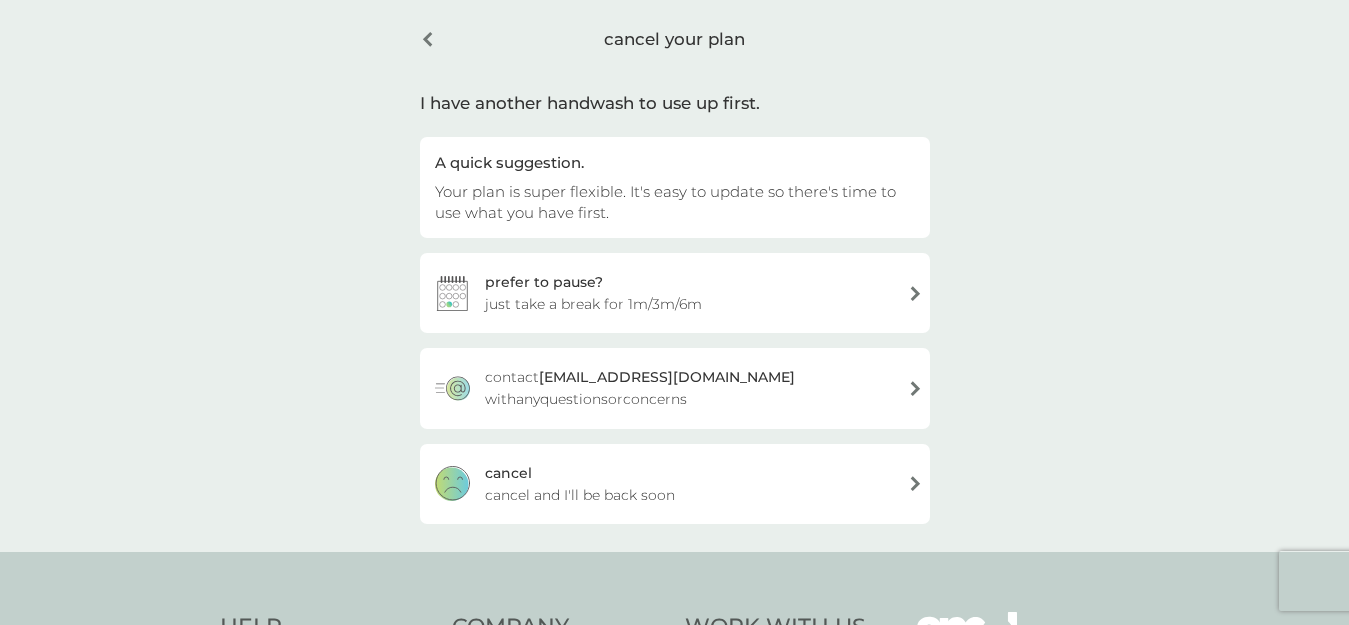 scroll, scrollTop: 54, scrollLeft: 0, axis: vertical 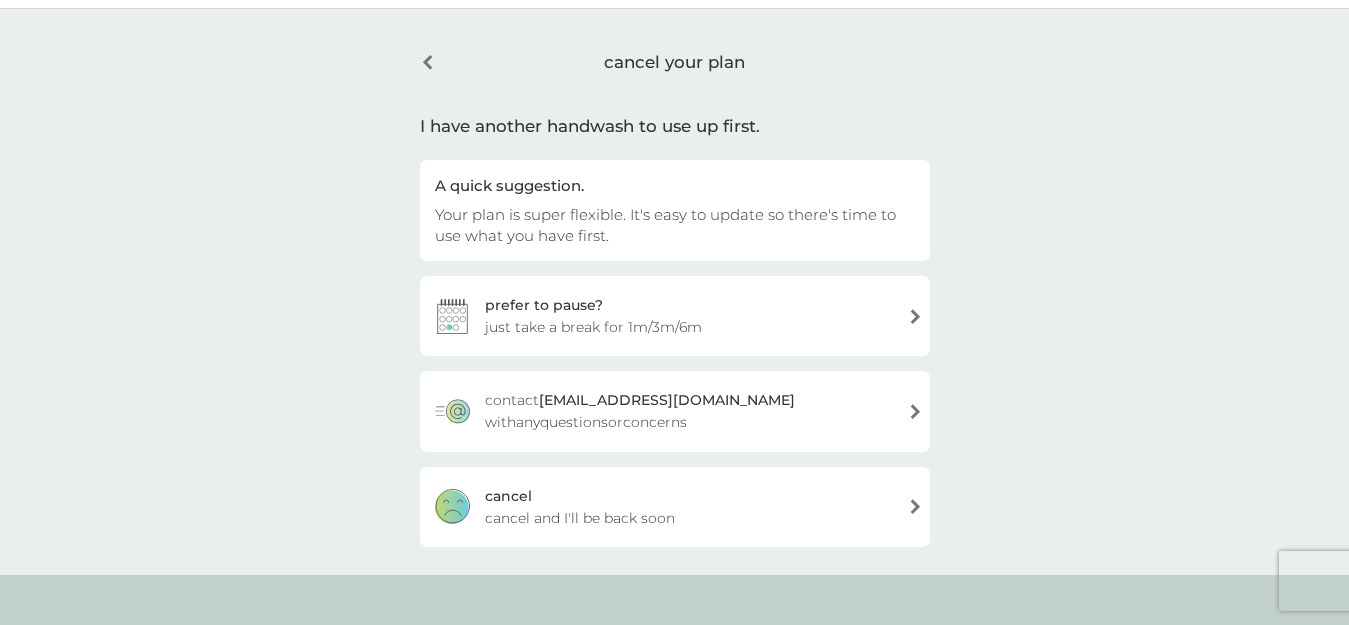 click on "[PERSON_NAME] and I'll be back soon" at bounding box center (675, 507) 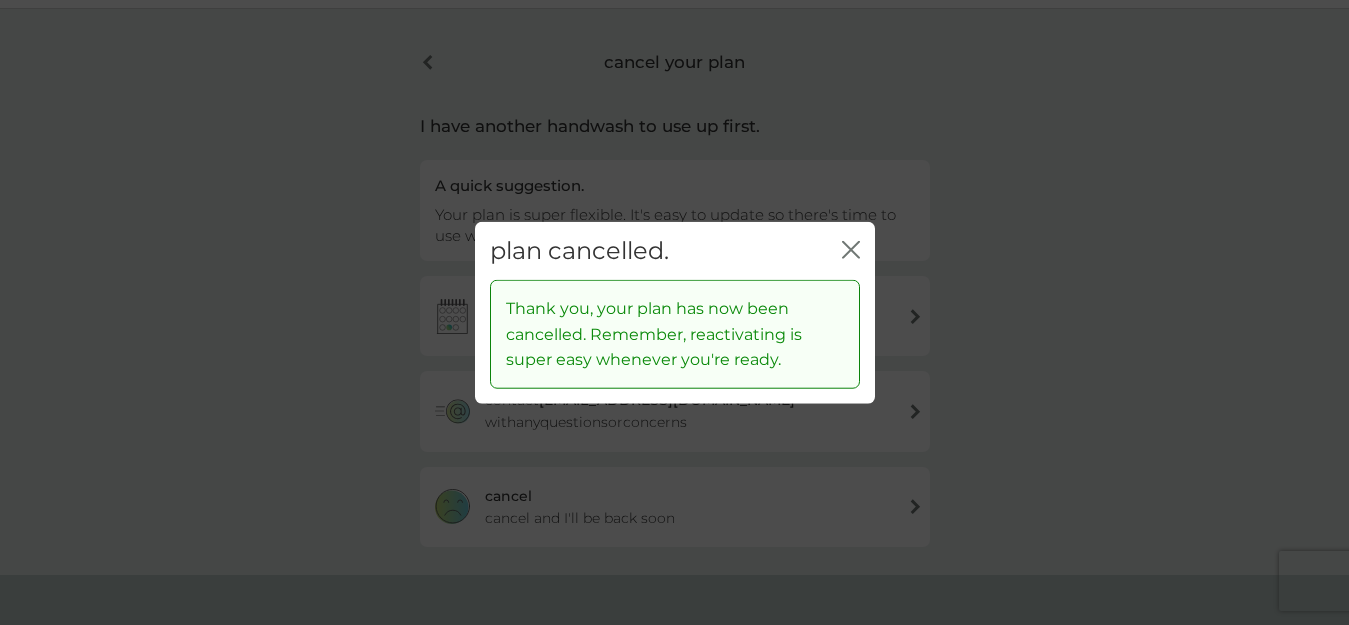 click 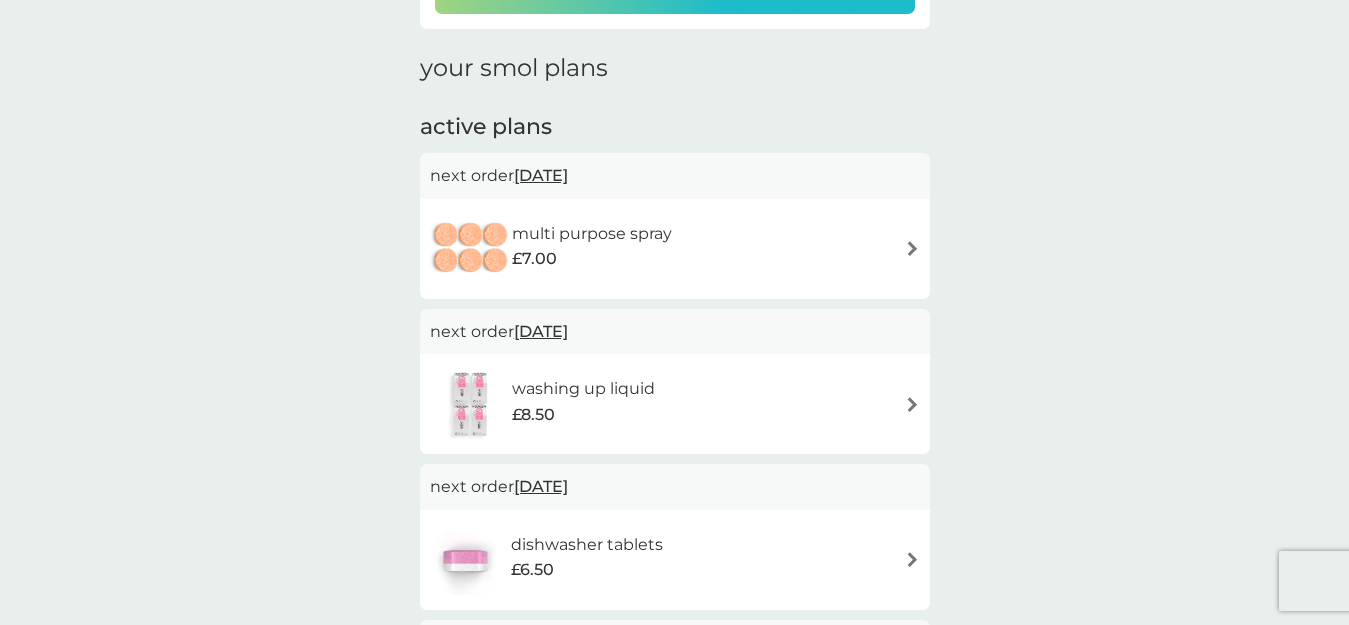 scroll, scrollTop: 300, scrollLeft: 0, axis: vertical 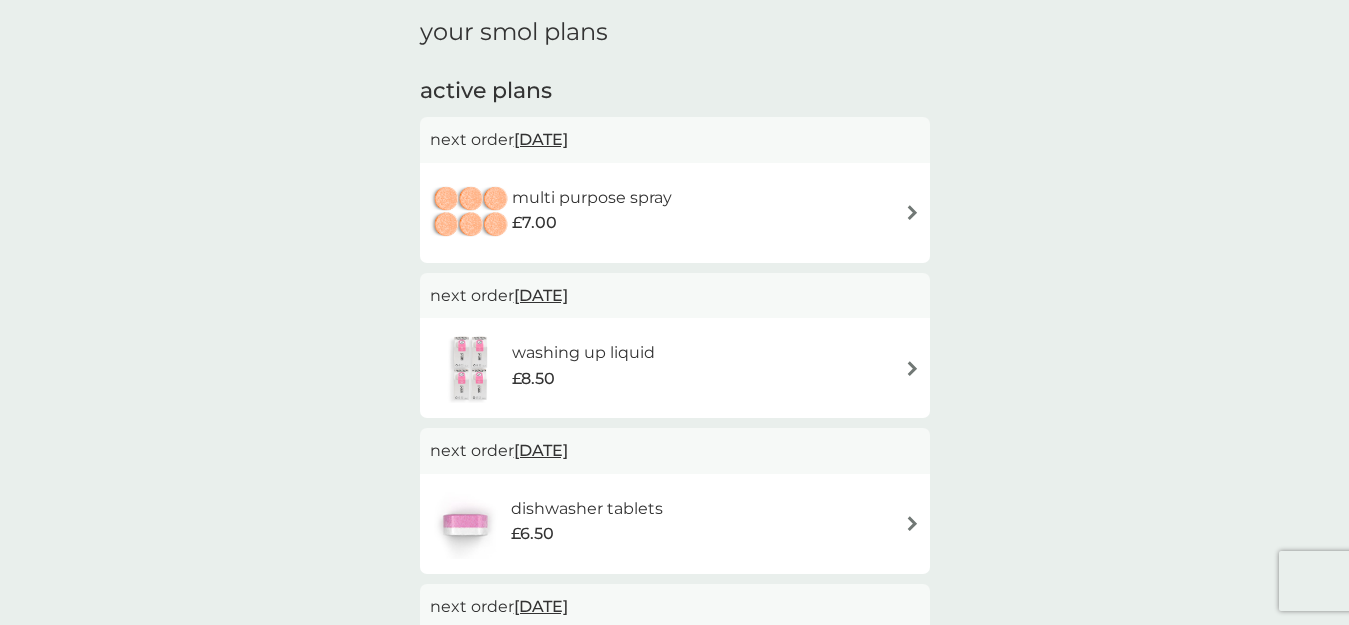 click at bounding box center (912, 212) 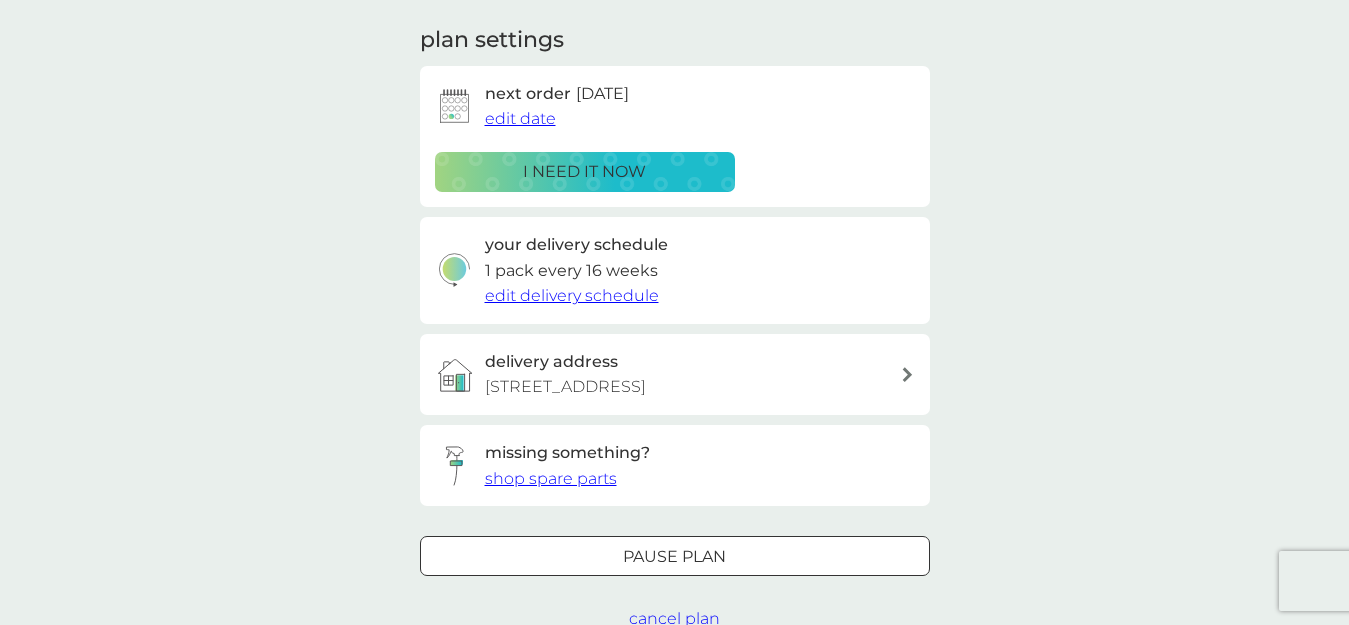 scroll, scrollTop: 400, scrollLeft: 0, axis: vertical 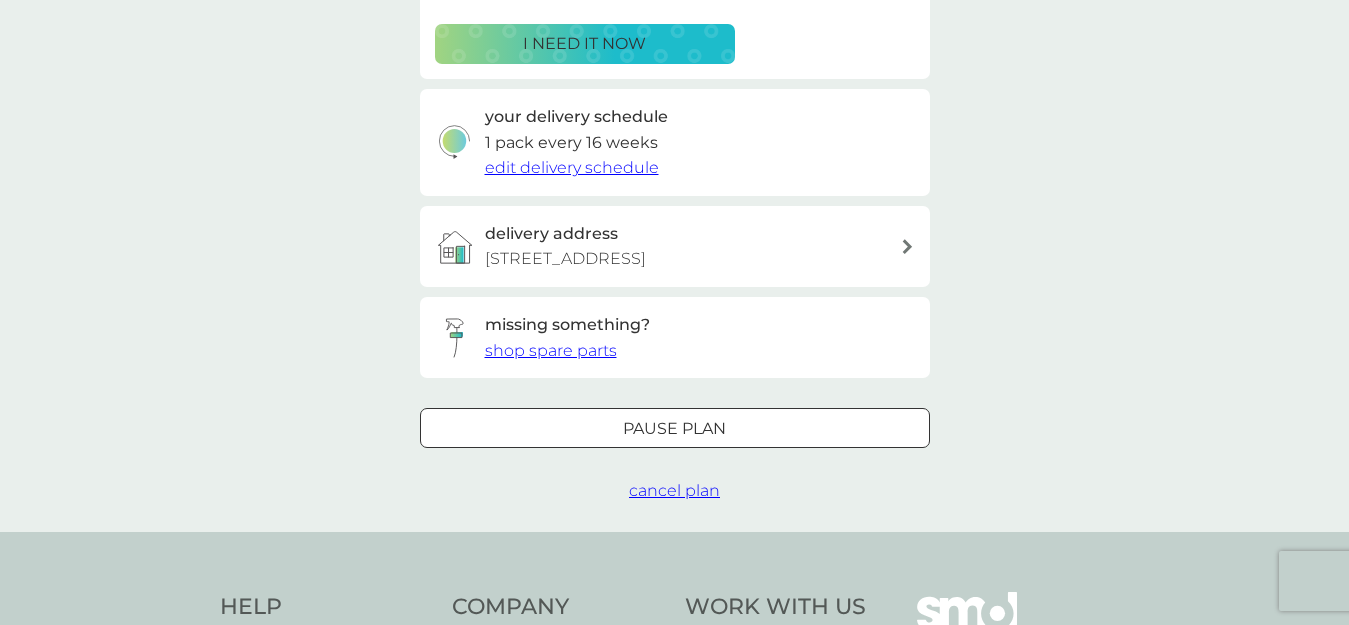 click on "Pause plan" at bounding box center [674, 429] 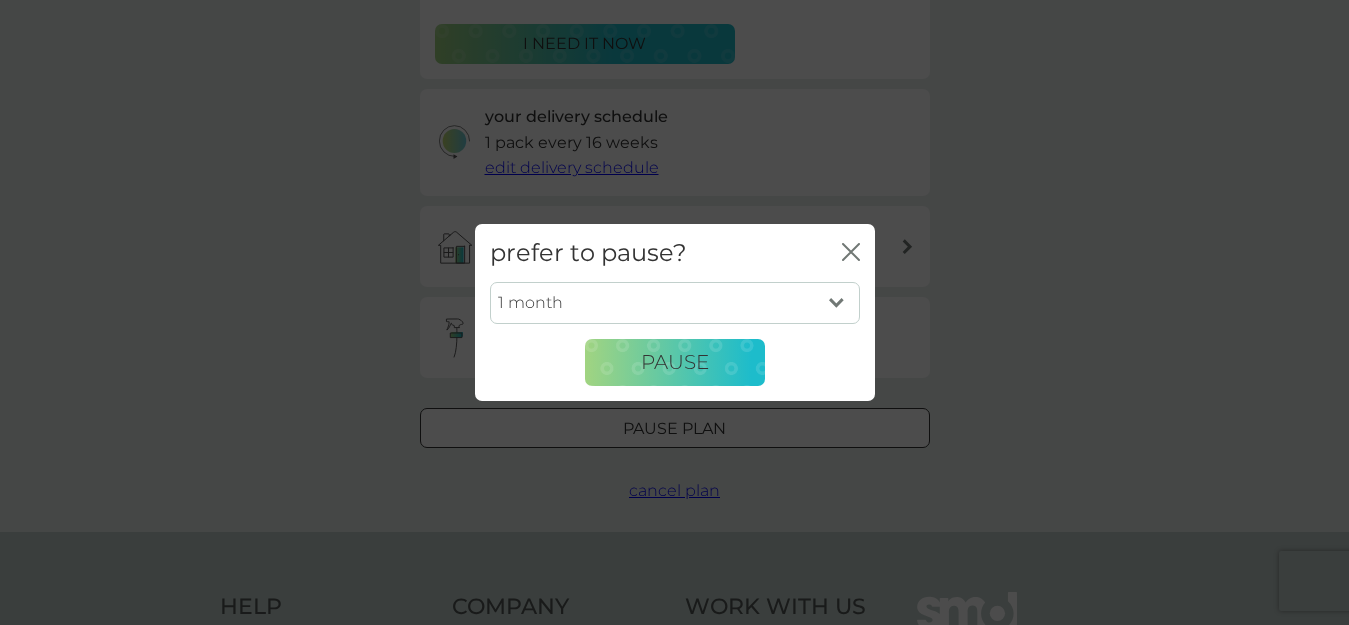 click on "1 month 2 months 3 months 4 months 5 months 6 months" at bounding box center (675, 303) 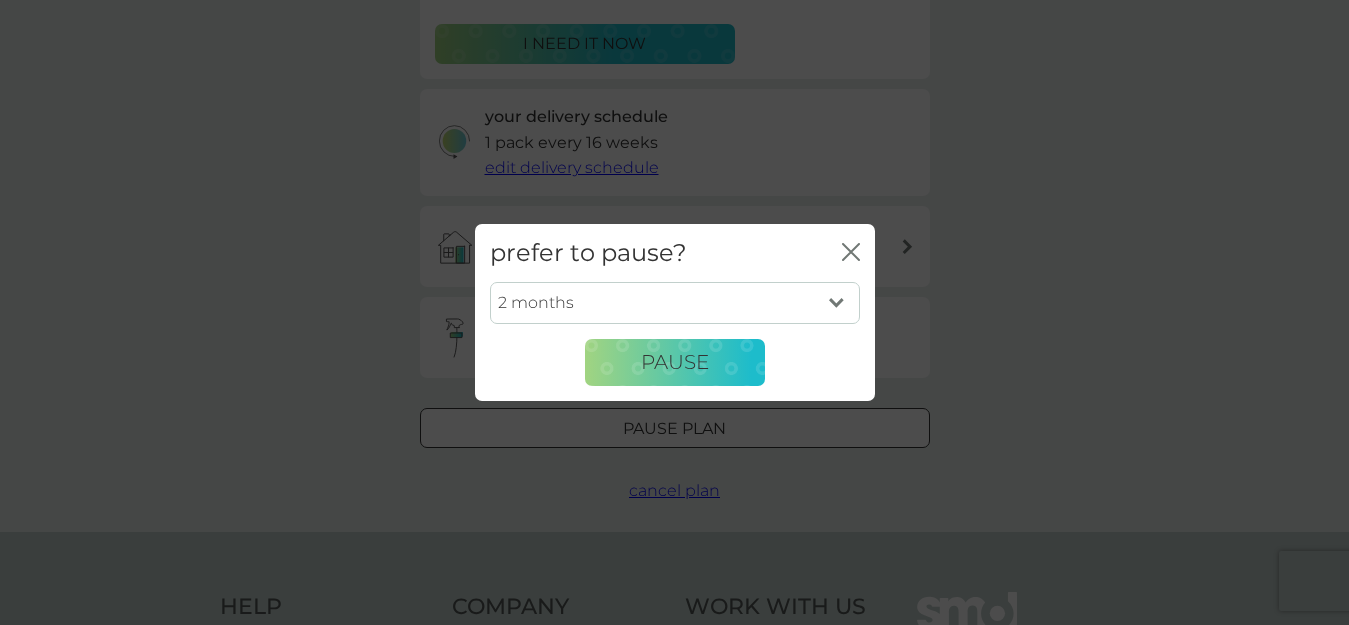 click on "1 month 2 months 3 months 4 months 5 months 6 months" at bounding box center [675, 303] 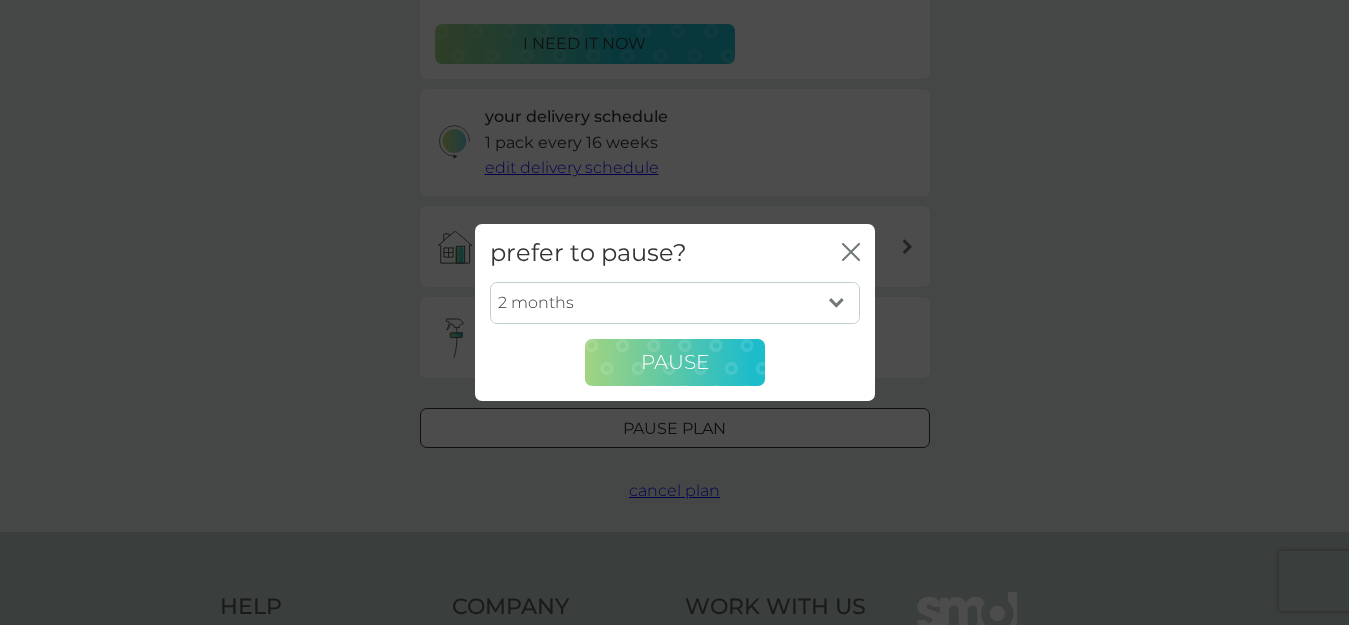 click on "Pause" at bounding box center (675, 362) 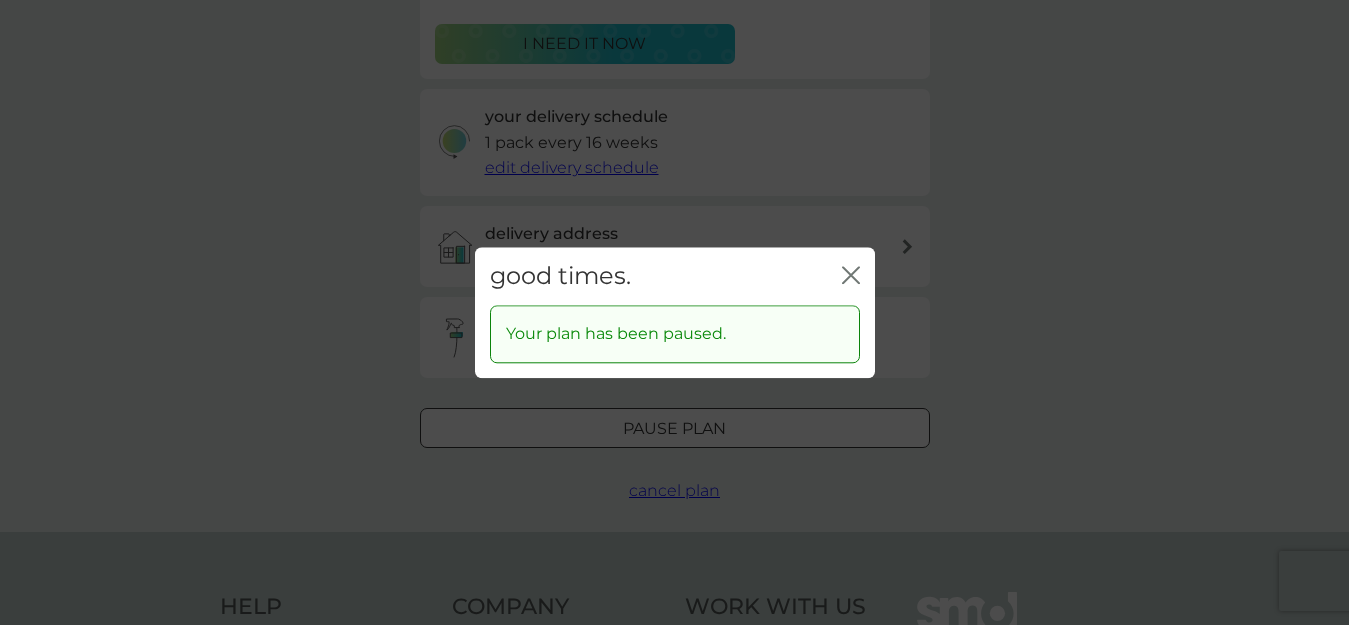 click on "close" 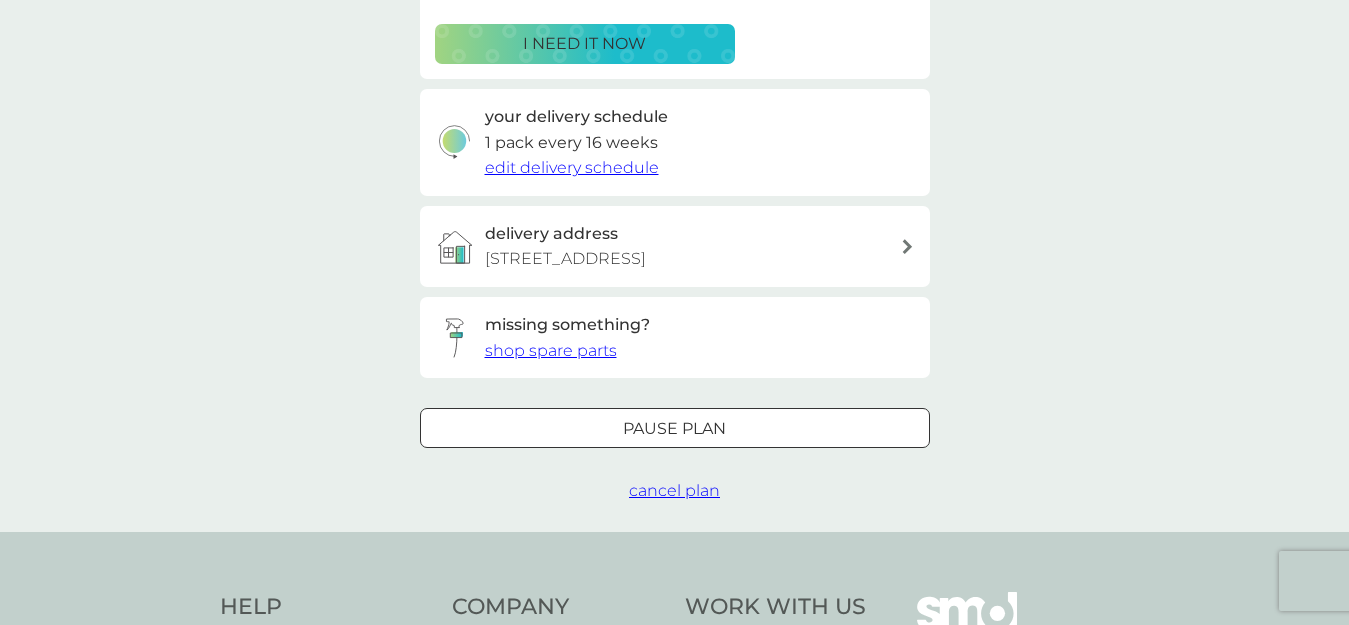 click on "shop spare parts" at bounding box center [551, 350] 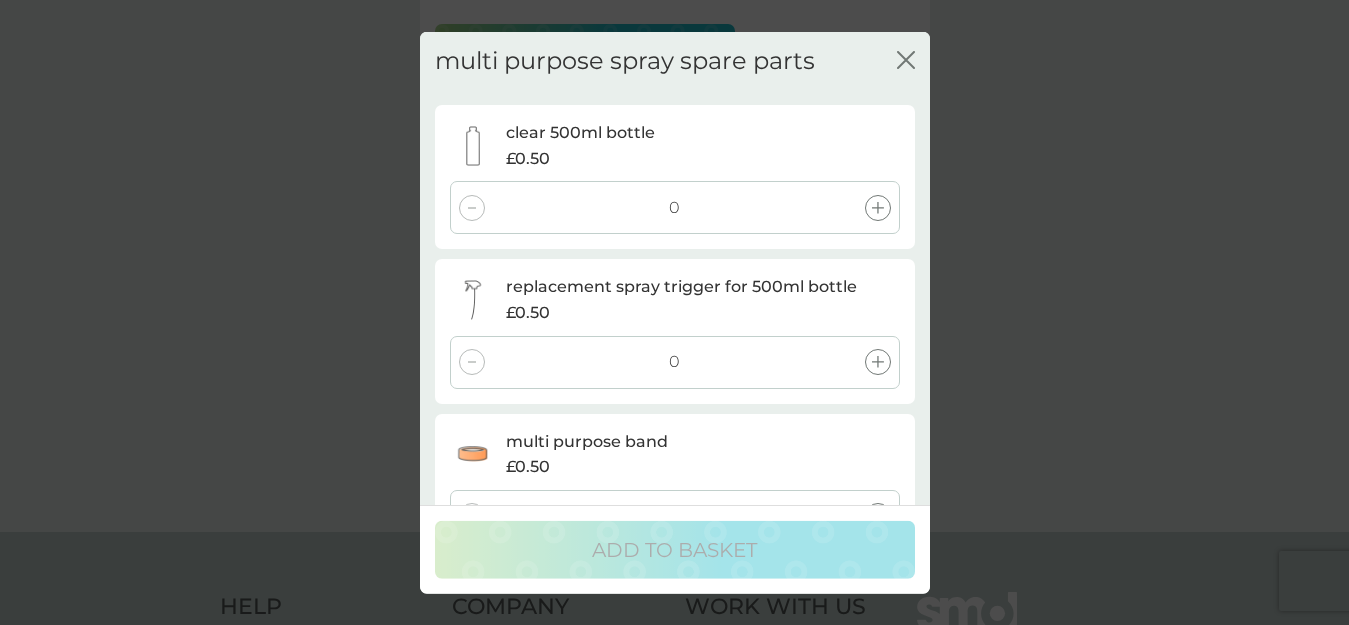 click 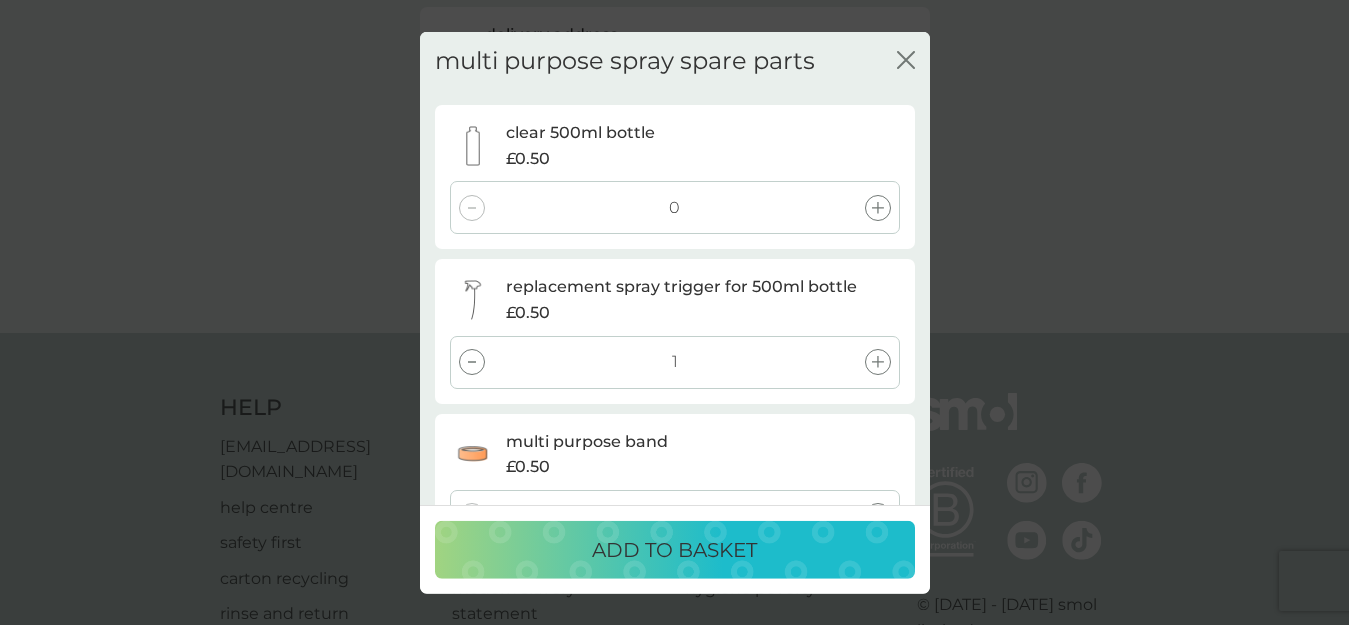 scroll, scrollTop: 700, scrollLeft: 0, axis: vertical 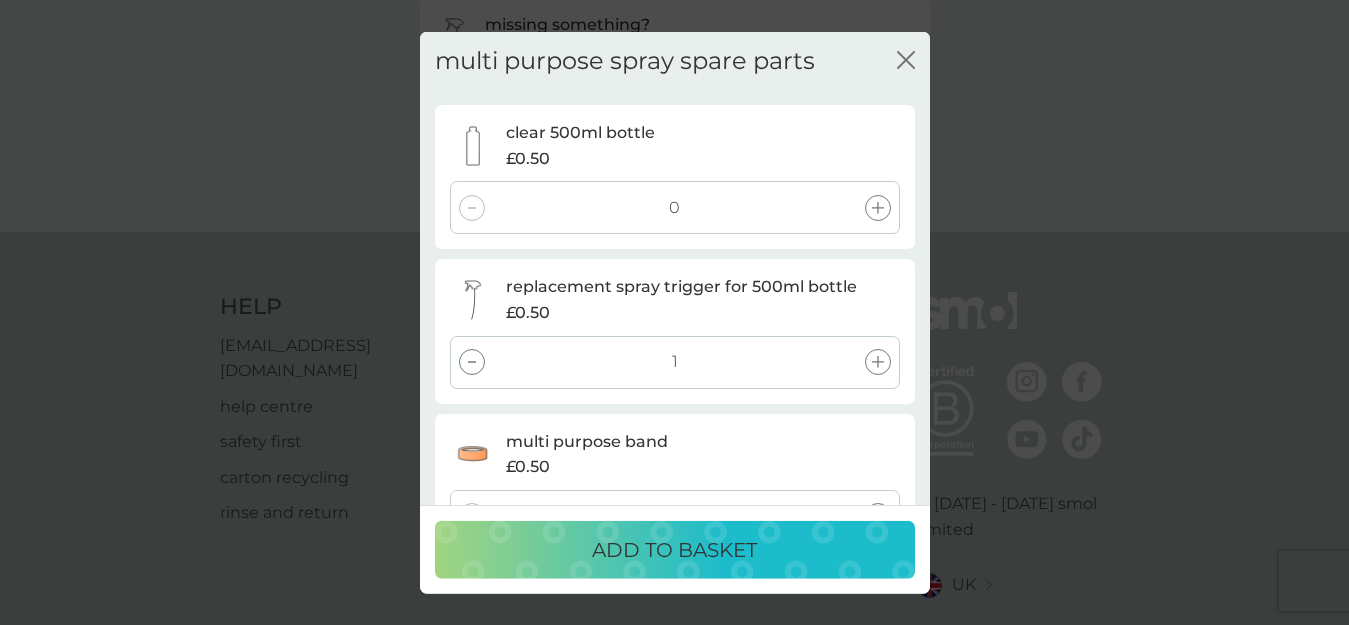 click on "ADD TO BASKET" at bounding box center (674, 550) 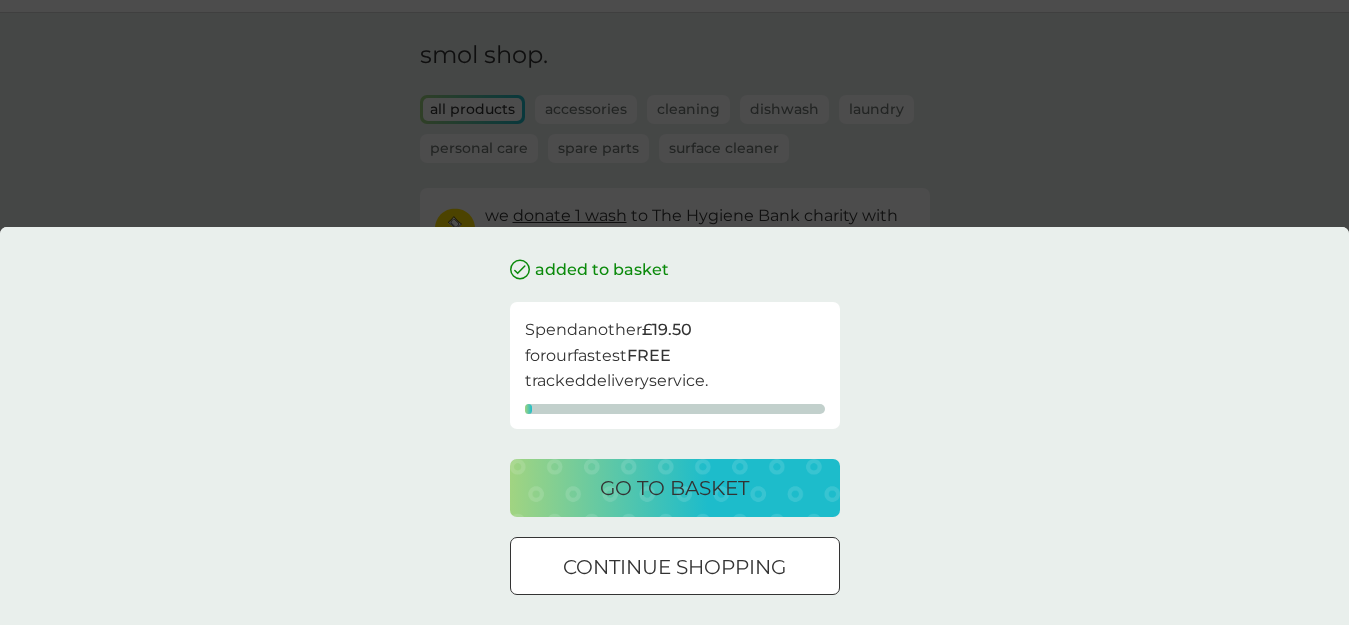 scroll, scrollTop: 100, scrollLeft: 0, axis: vertical 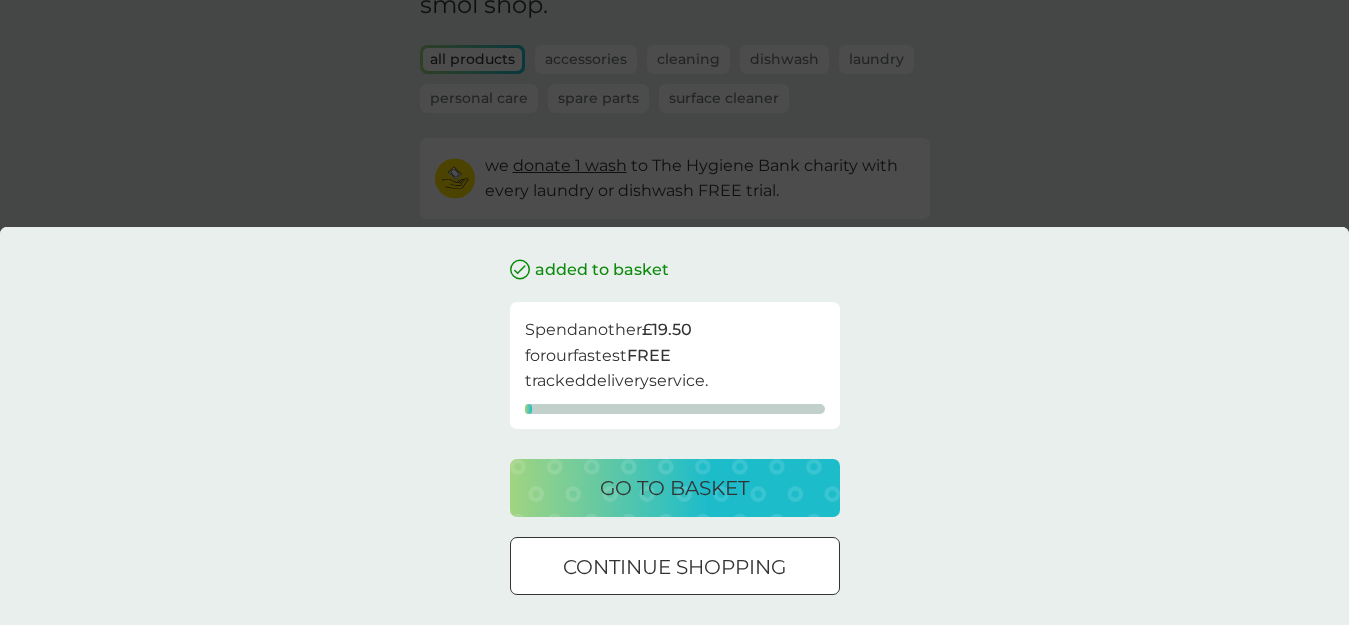 click on "continue shopping" at bounding box center (674, 567) 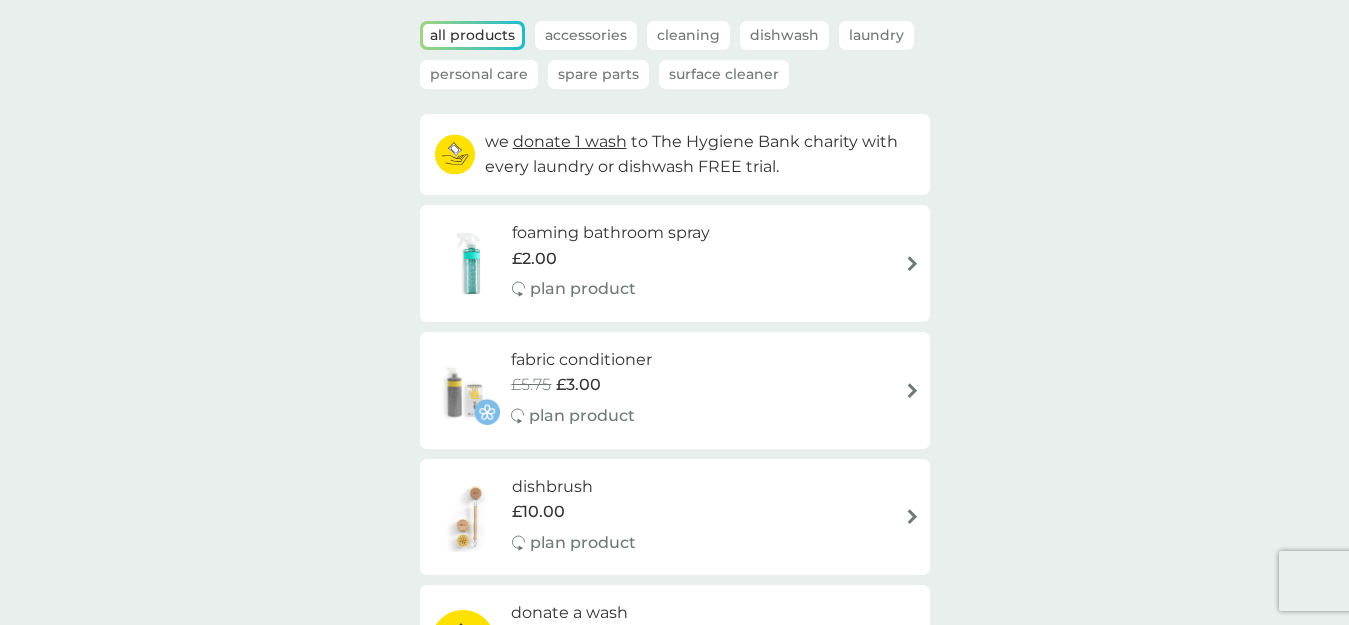 scroll, scrollTop: 0, scrollLeft: 0, axis: both 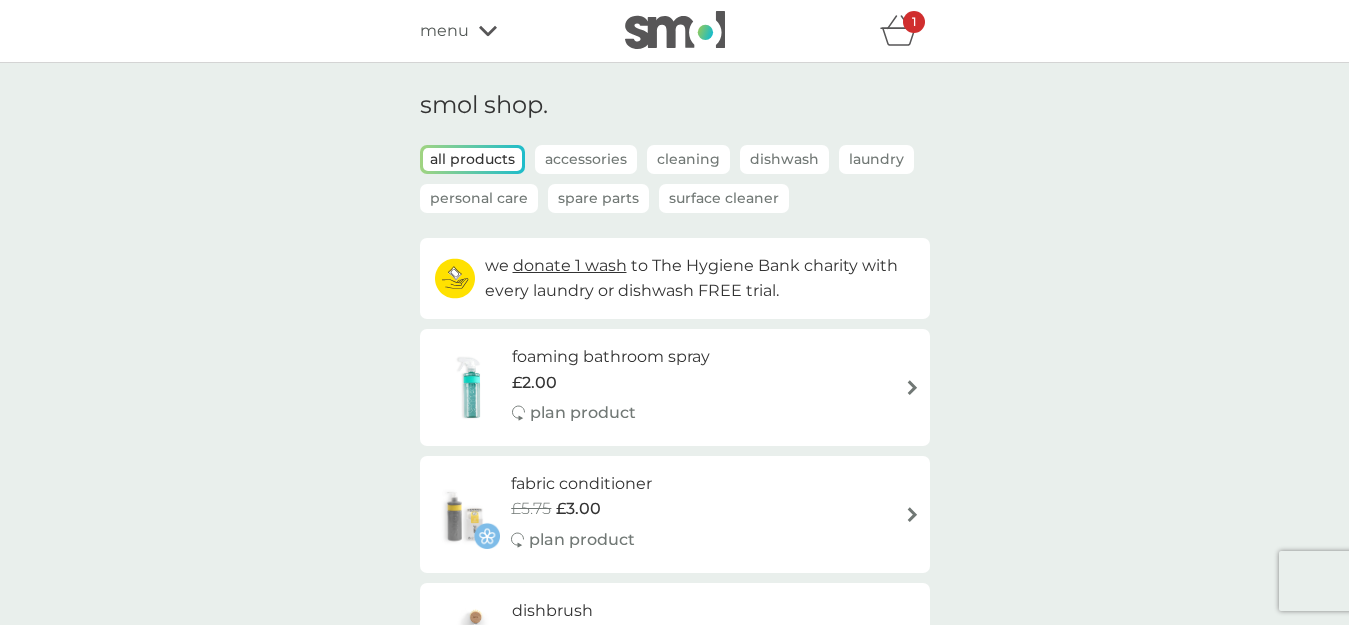 click 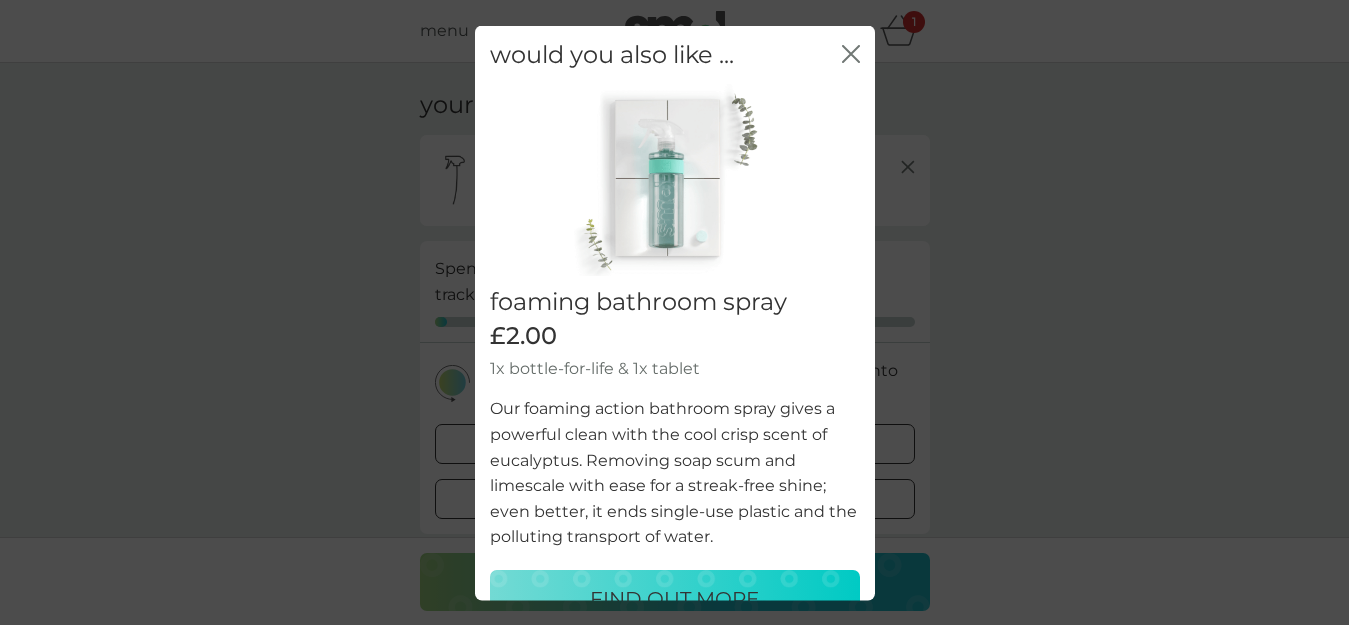 click on "close" 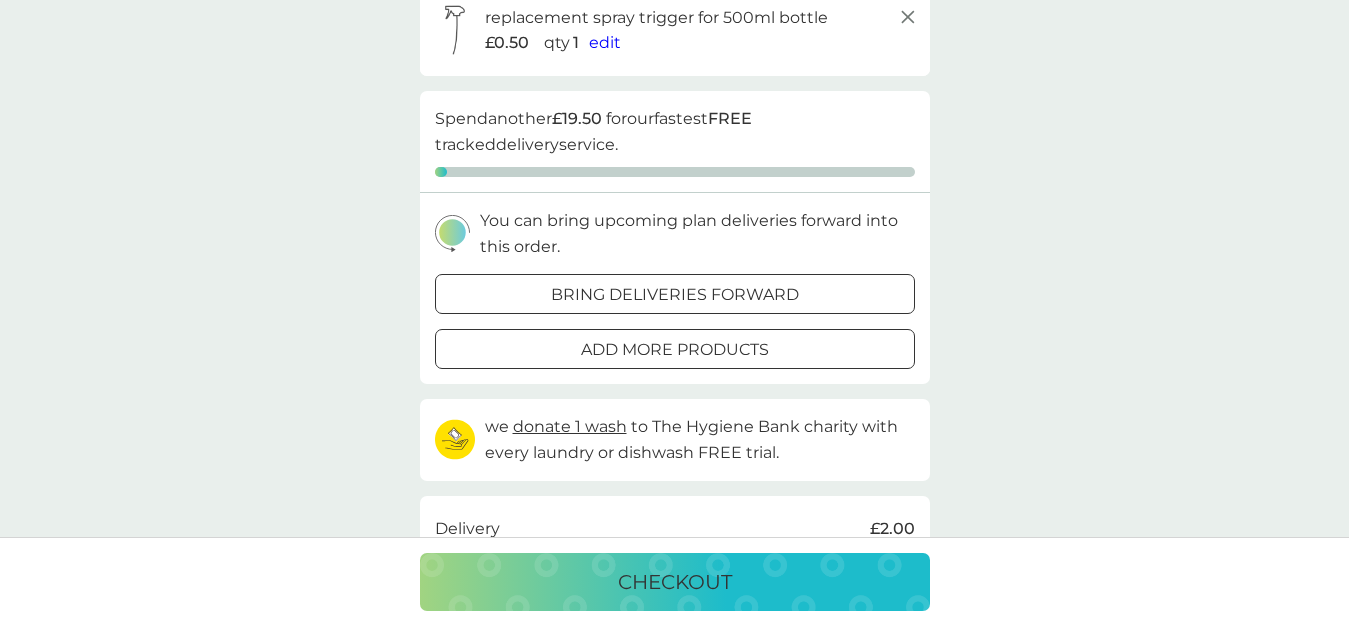 scroll, scrollTop: 100, scrollLeft: 0, axis: vertical 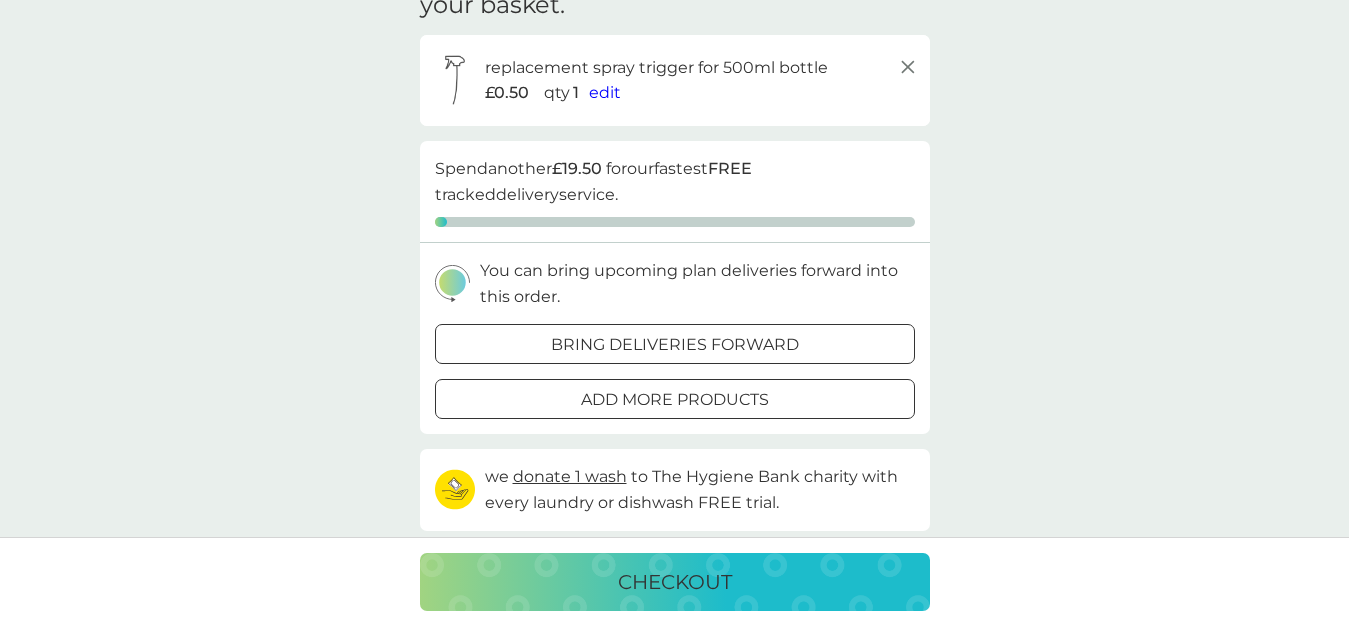 click on "edit" at bounding box center [605, 92] 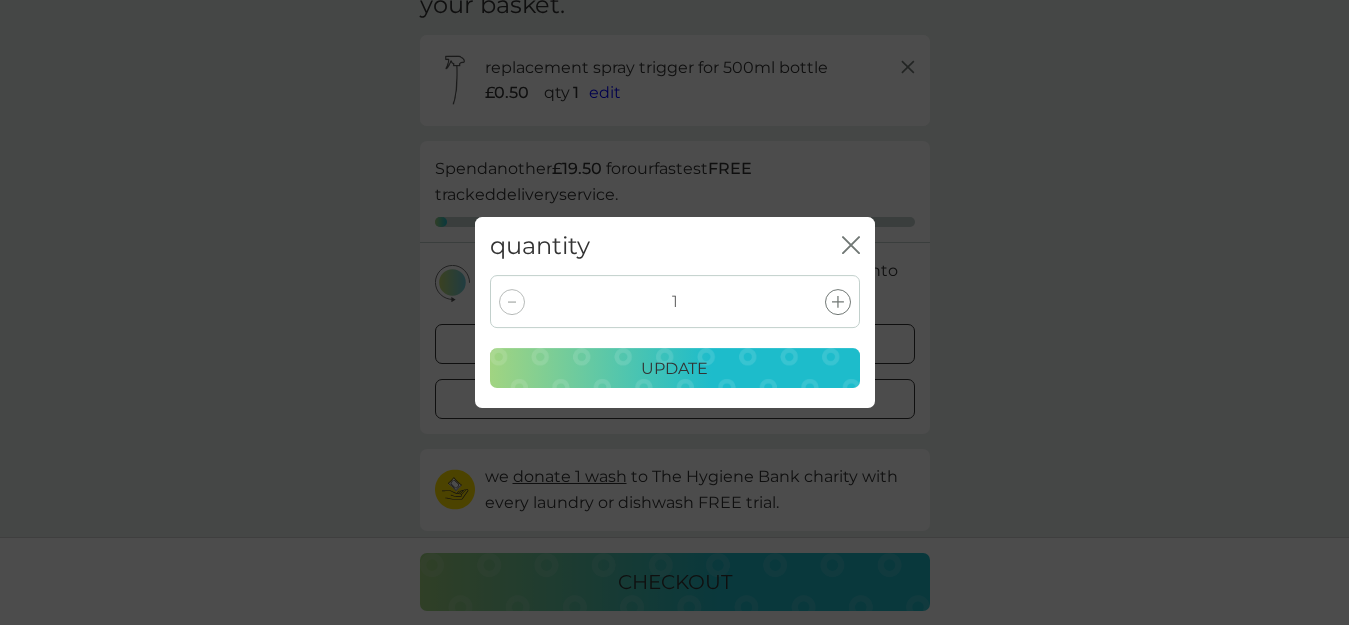 click at bounding box center (512, 302) 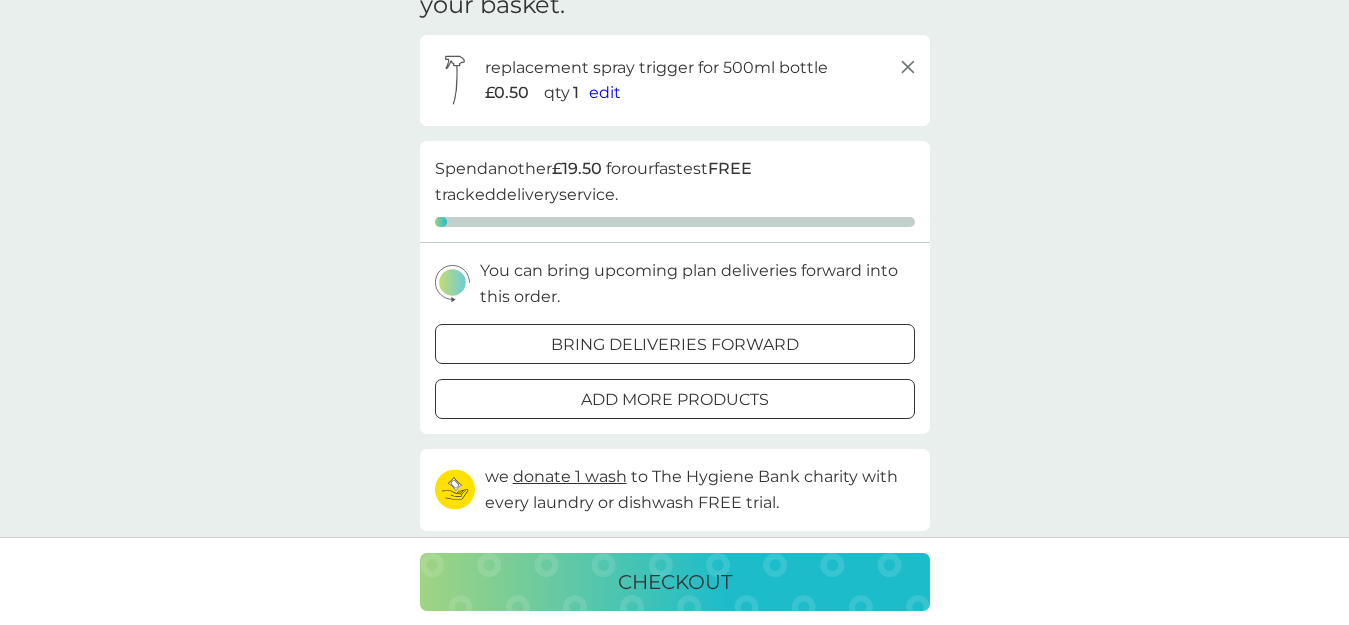 scroll, scrollTop: 0, scrollLeft: 0, axis: both 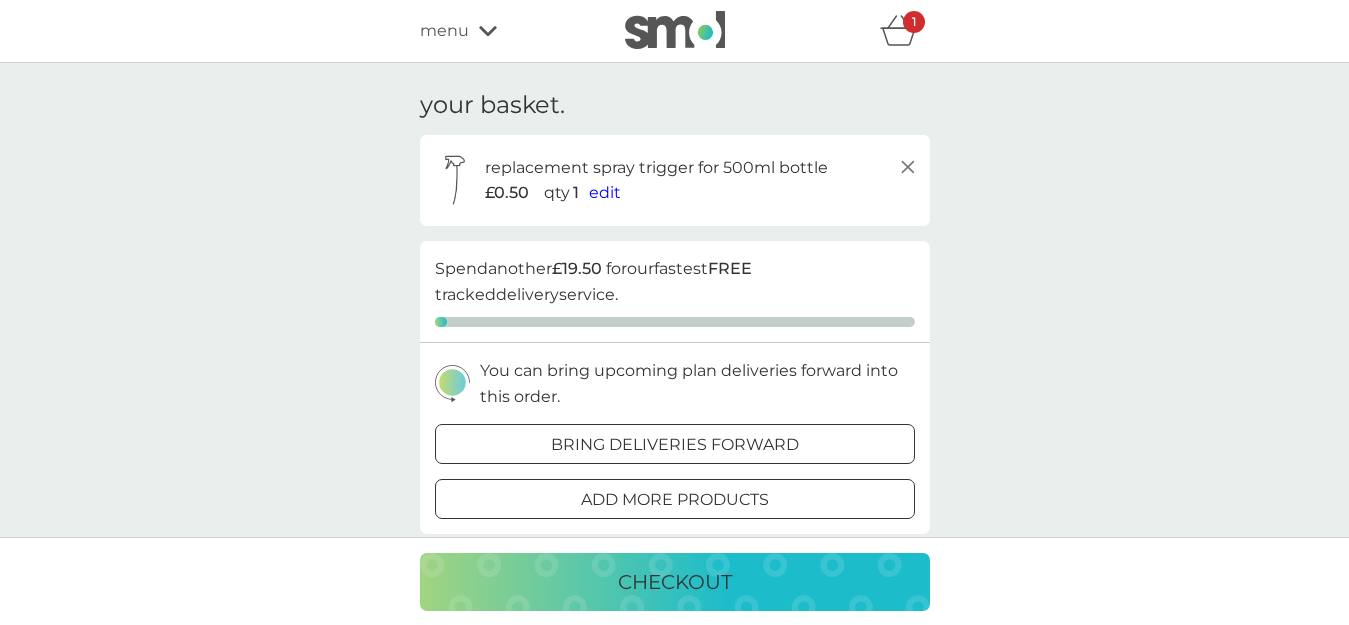 click 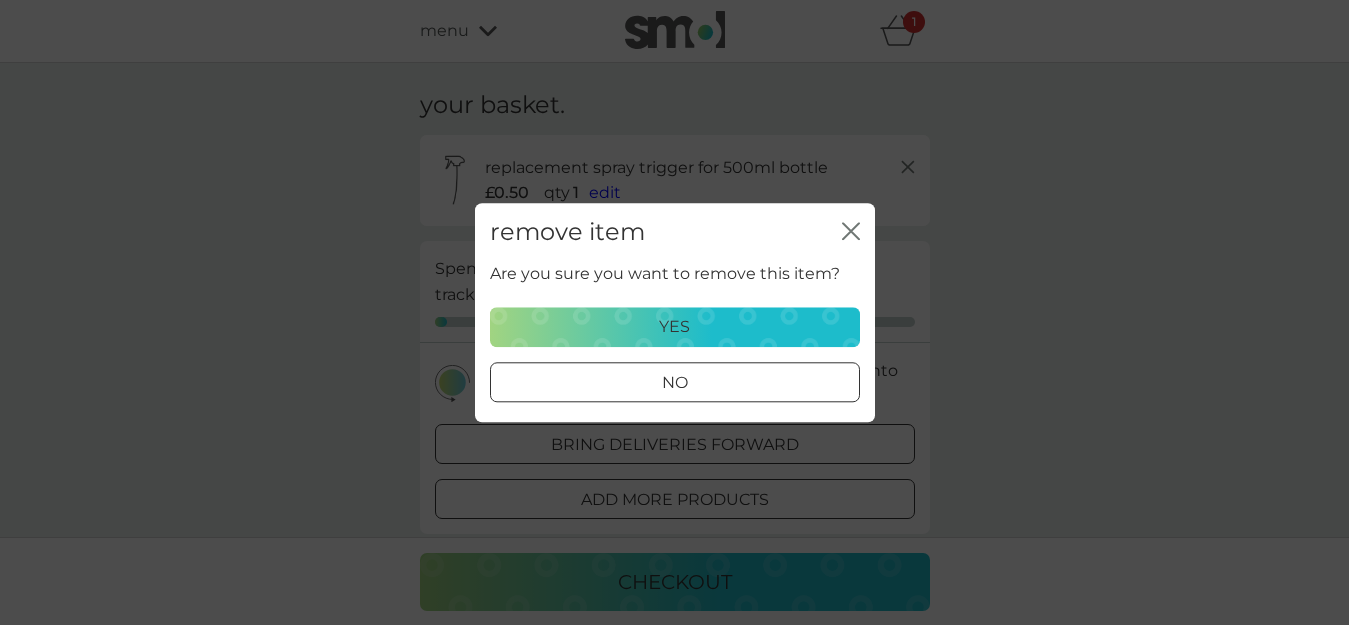 click on "yes" at bounding box center [675, 327] 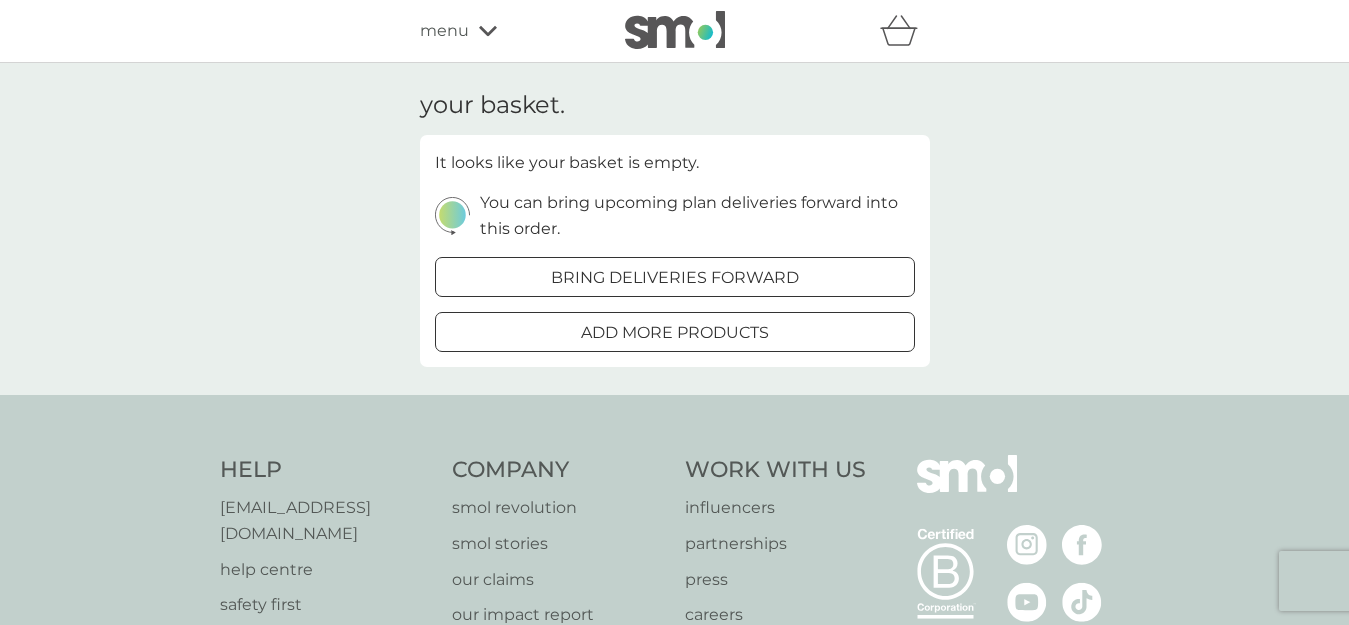 click on "menu" at bounding box center [444, 31] 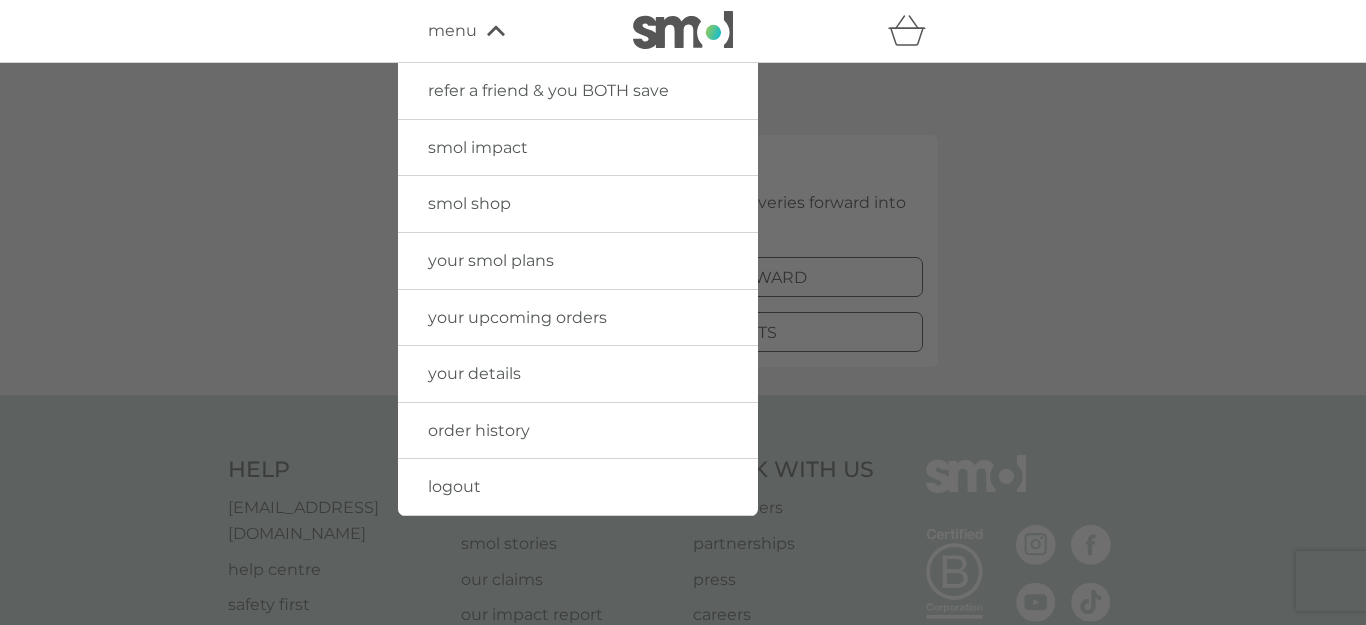 click on "your smol plans" at bounding box center (491, 260) 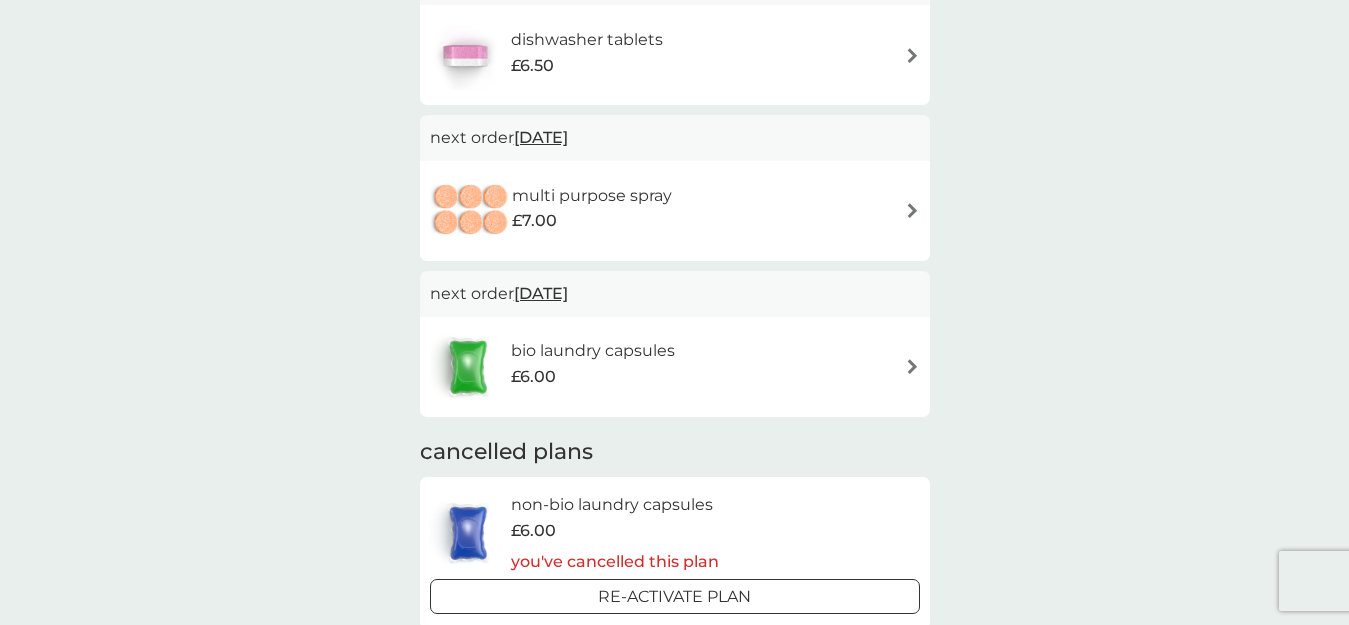 scroll, scrollTop: 600, scrollLeft: 0, axis: vertical 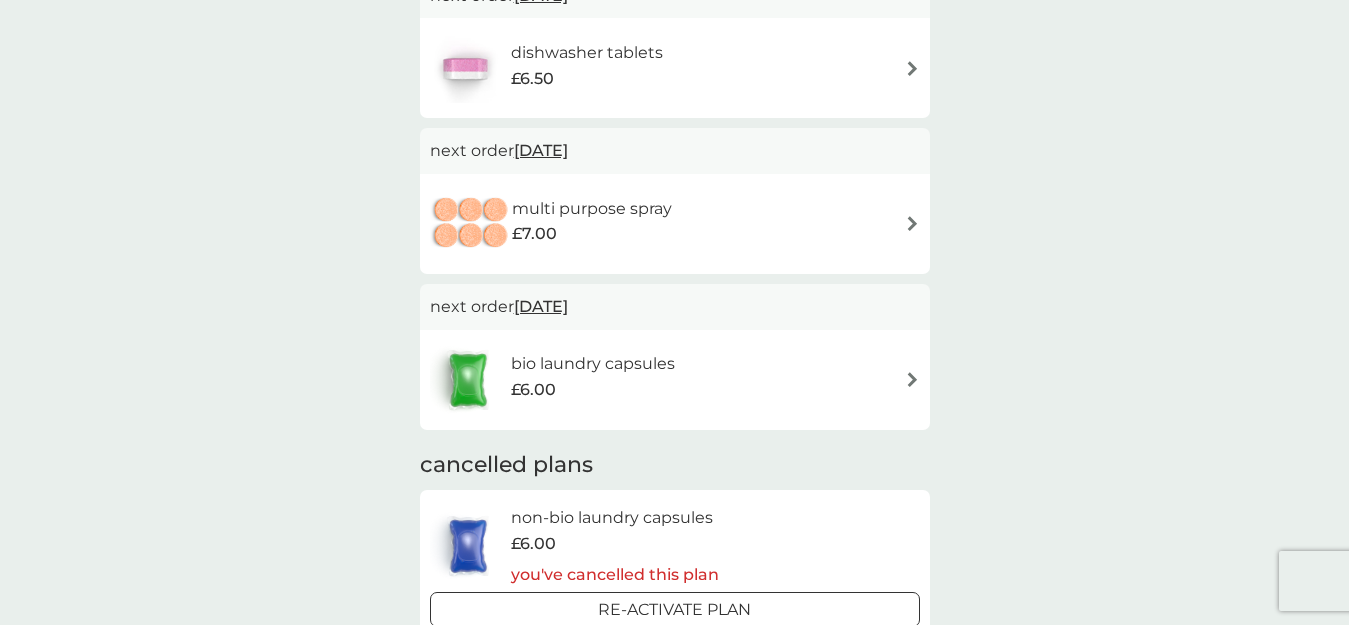 click on "bio laundry capsules £6.00" at bounding box center [675, 380] 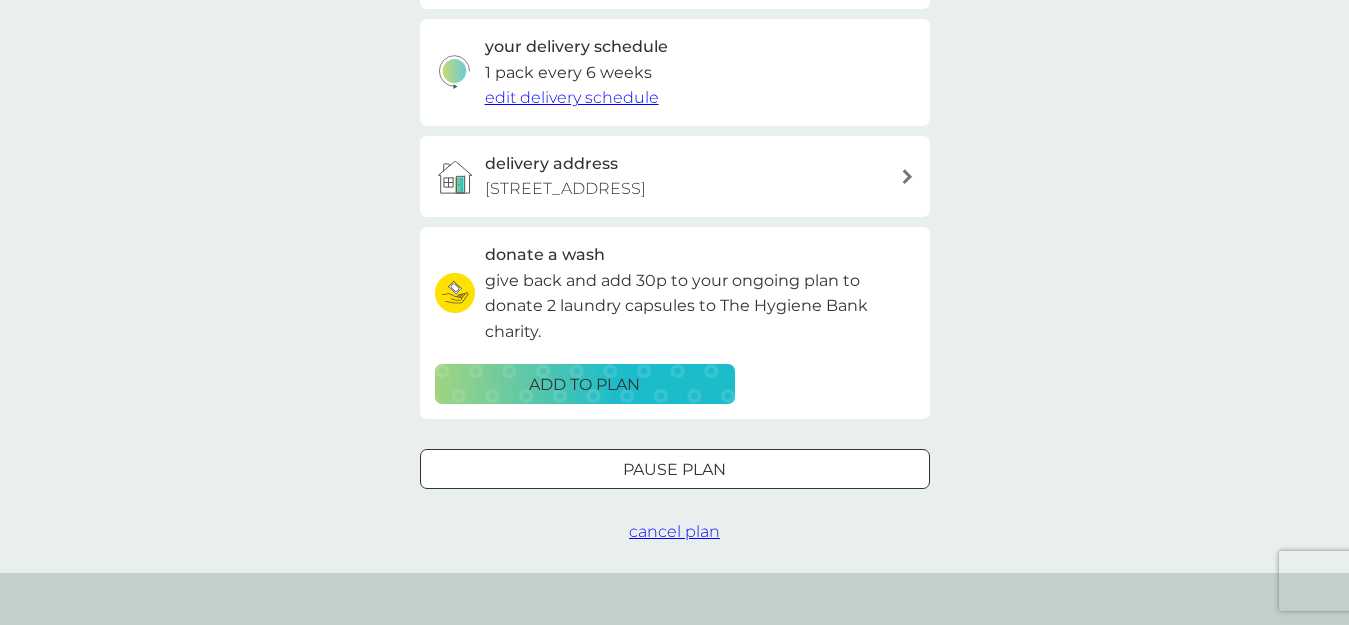 scroll, scrollTop: 500, scrollLeft: 0, axis: vertical 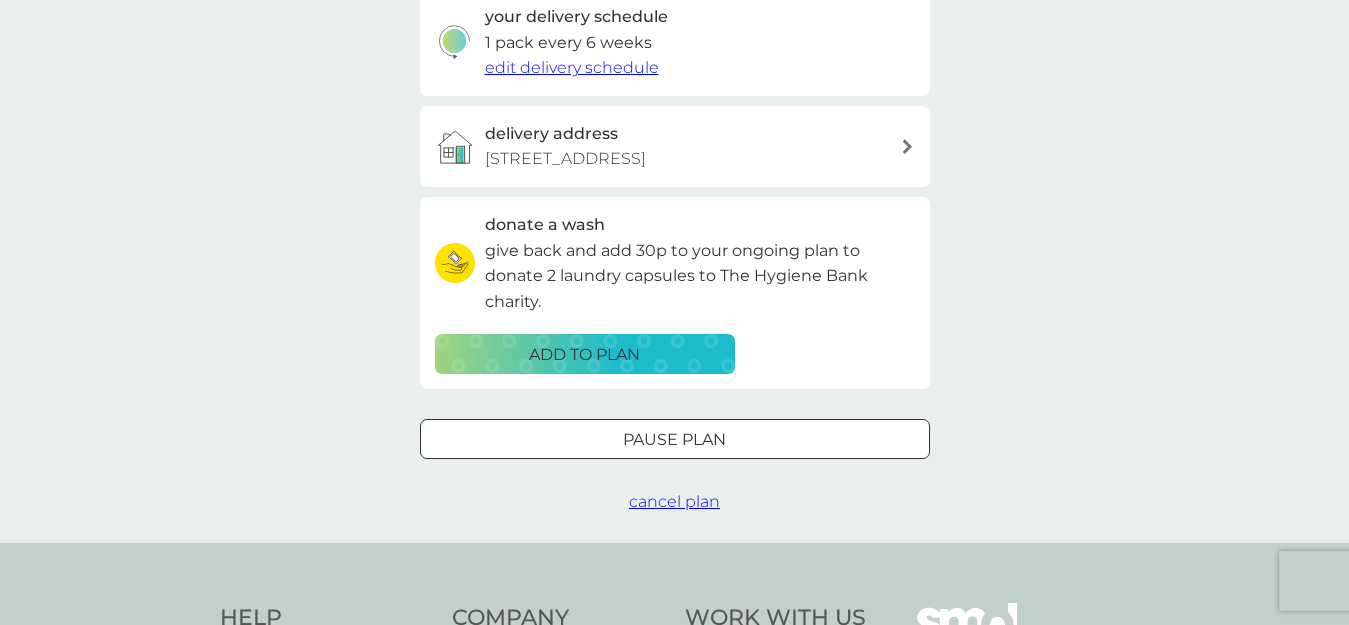 click on "cancel plan" at bounding box center [674, 501] 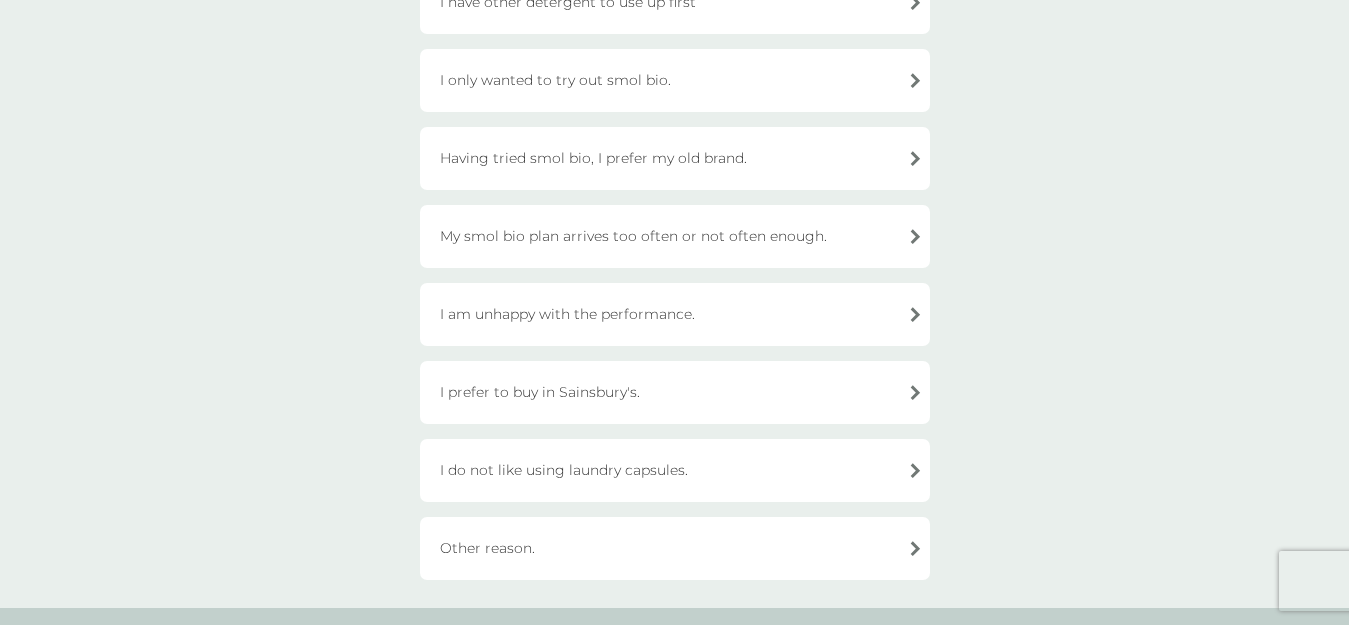 scroll, scrollTop: 600, scrollLeft: 0, axis: vertical 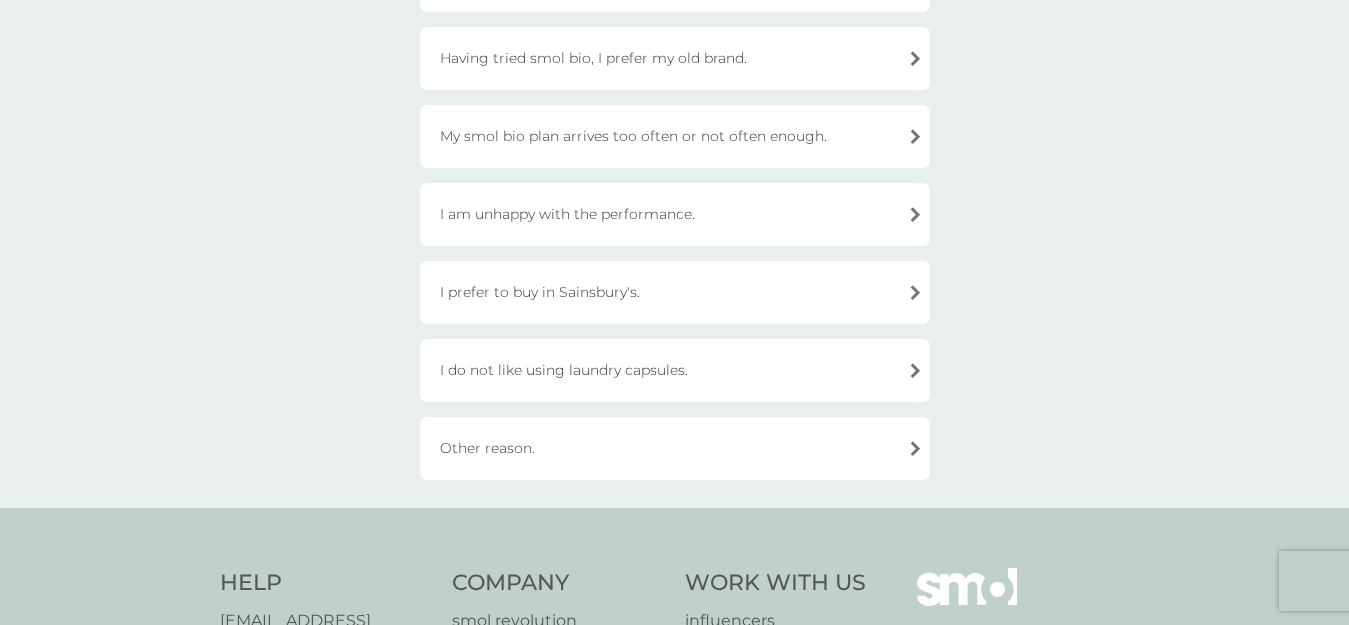 click on "Other reason." at bounding box center (675, 448) 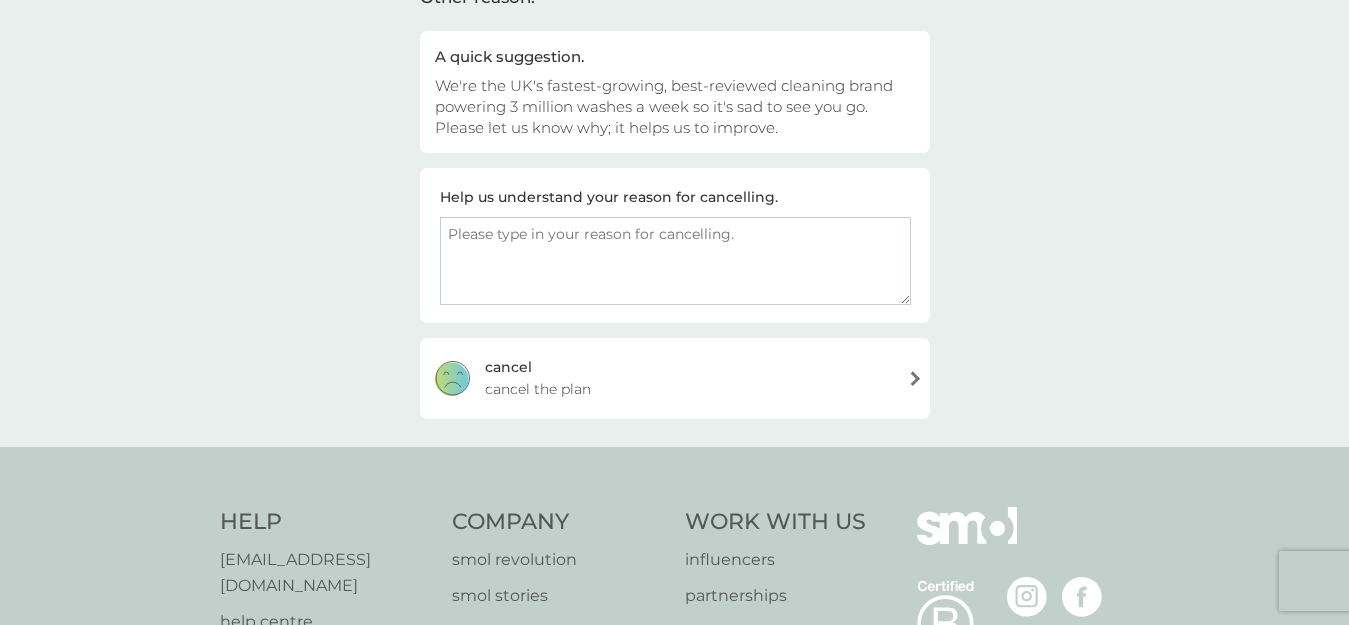 scroll, scrollTop: 154, scrollLeft: 0, axis: vertical 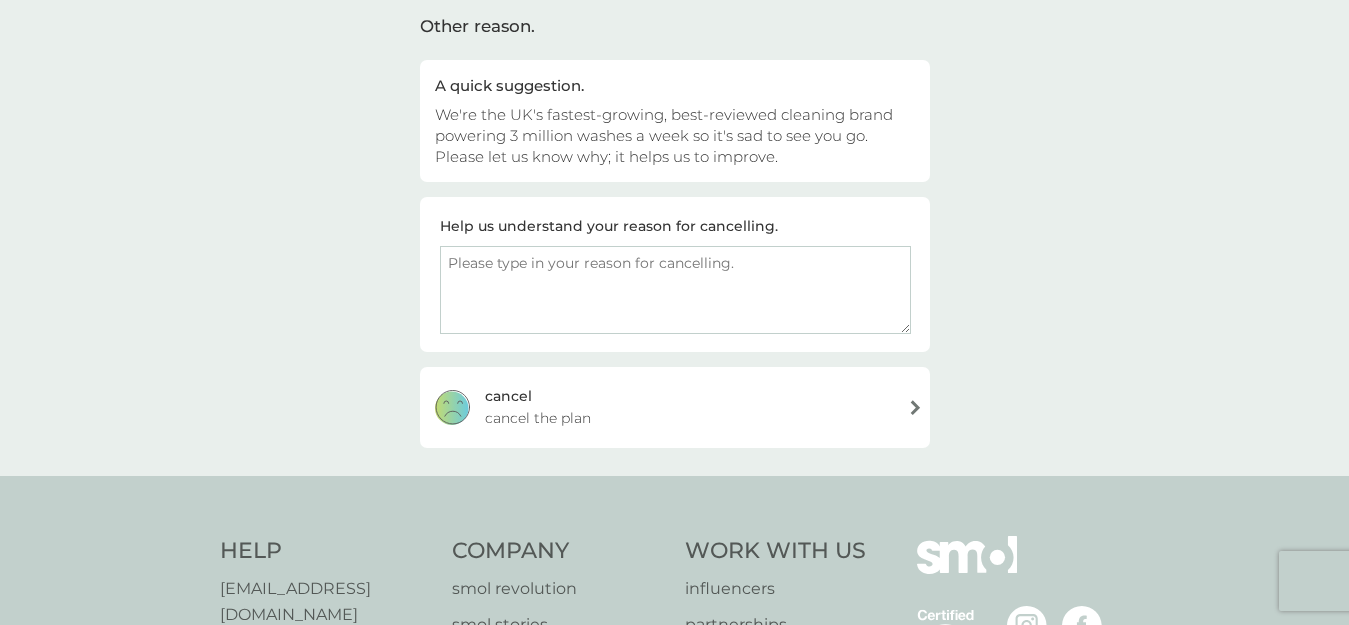 click at bounding box center (675, 290) 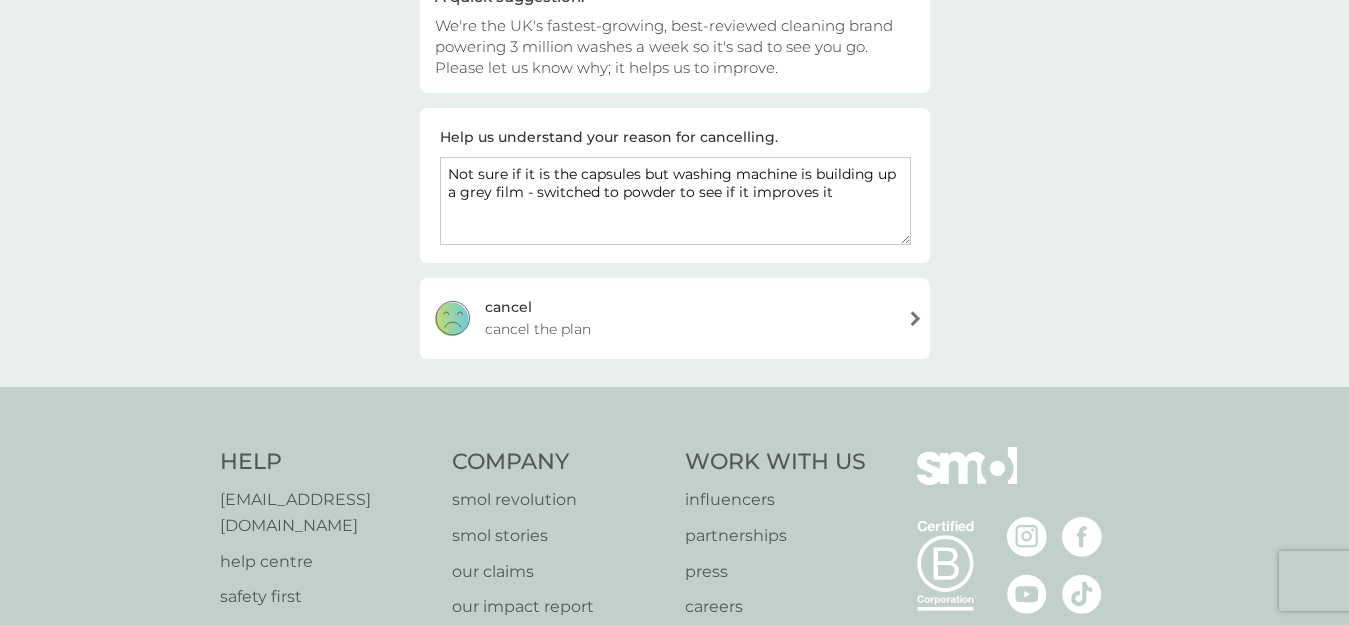 scroll, scrollTop: 354, scrollLeft: 0, axis: vertical 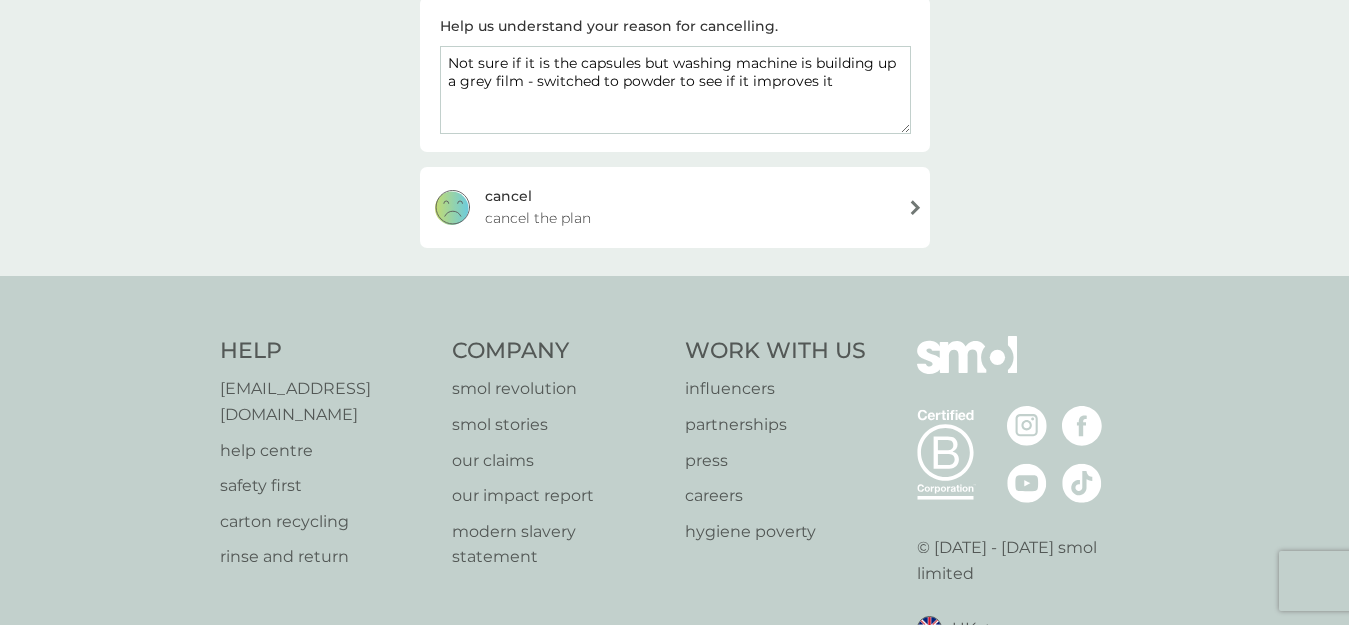 type on "Not sure if it is the capsules but washing machine is building up a grey film - switched to powder to see if it improves it" 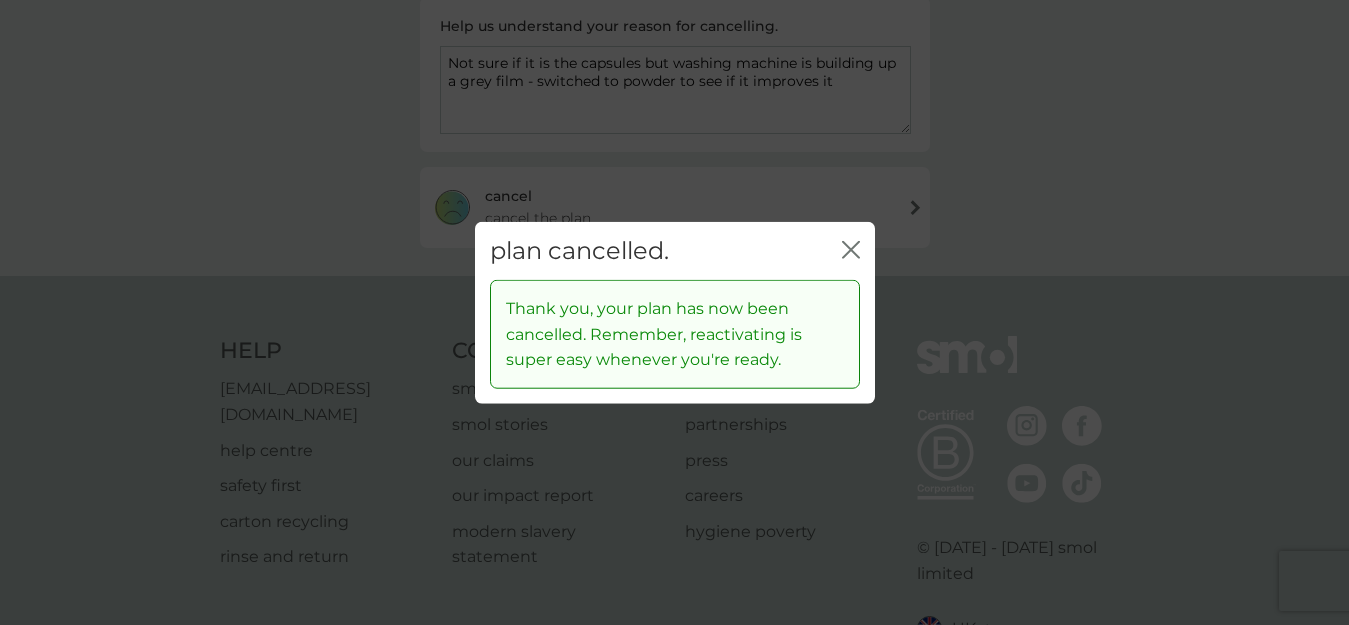click on "plan cancelled. close" at bounding box center [675, 250] 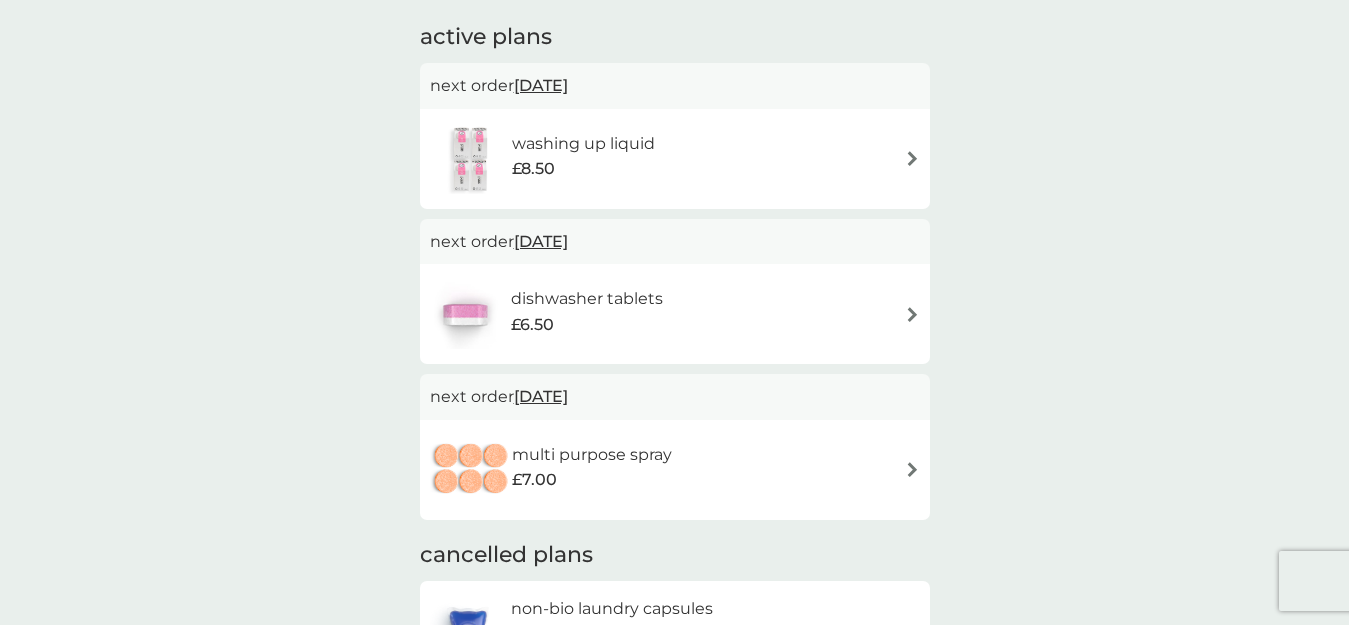 scroll, scrollTop: 0, scrollLeft: 0, axis: both 